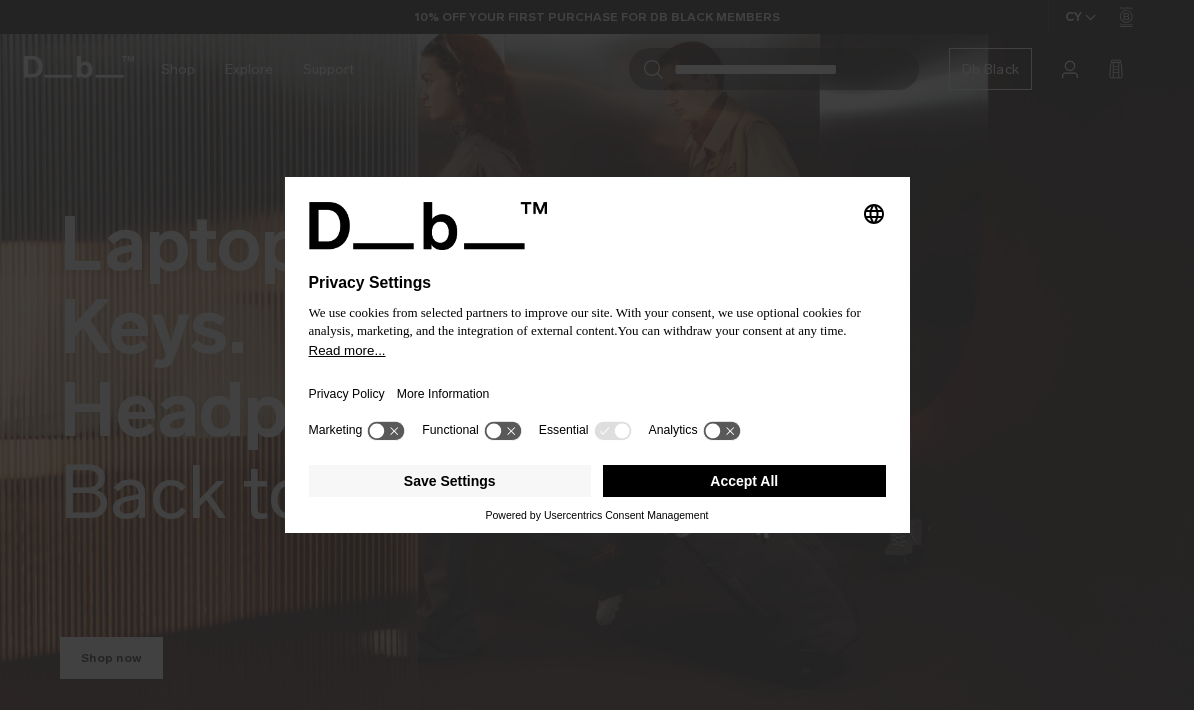 scroll, scrollTop: 0, scrollLeft: 0, axis: both 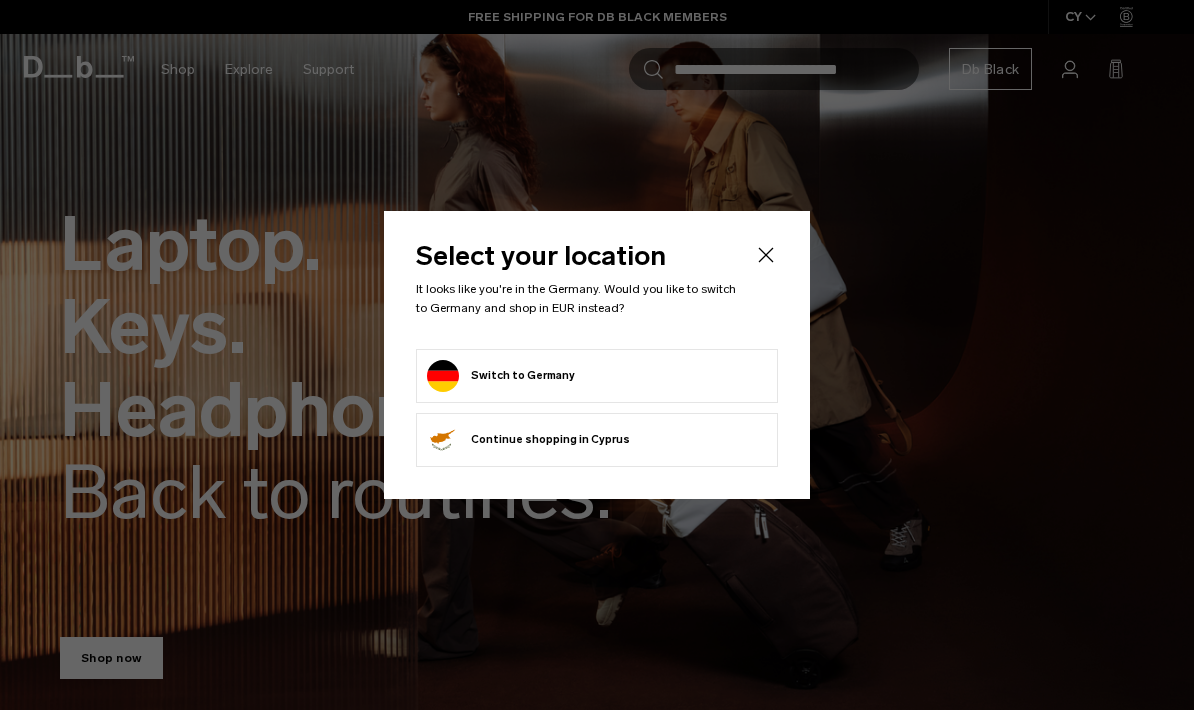 click on "Switch to Germany" at bounding box center [597, 376] 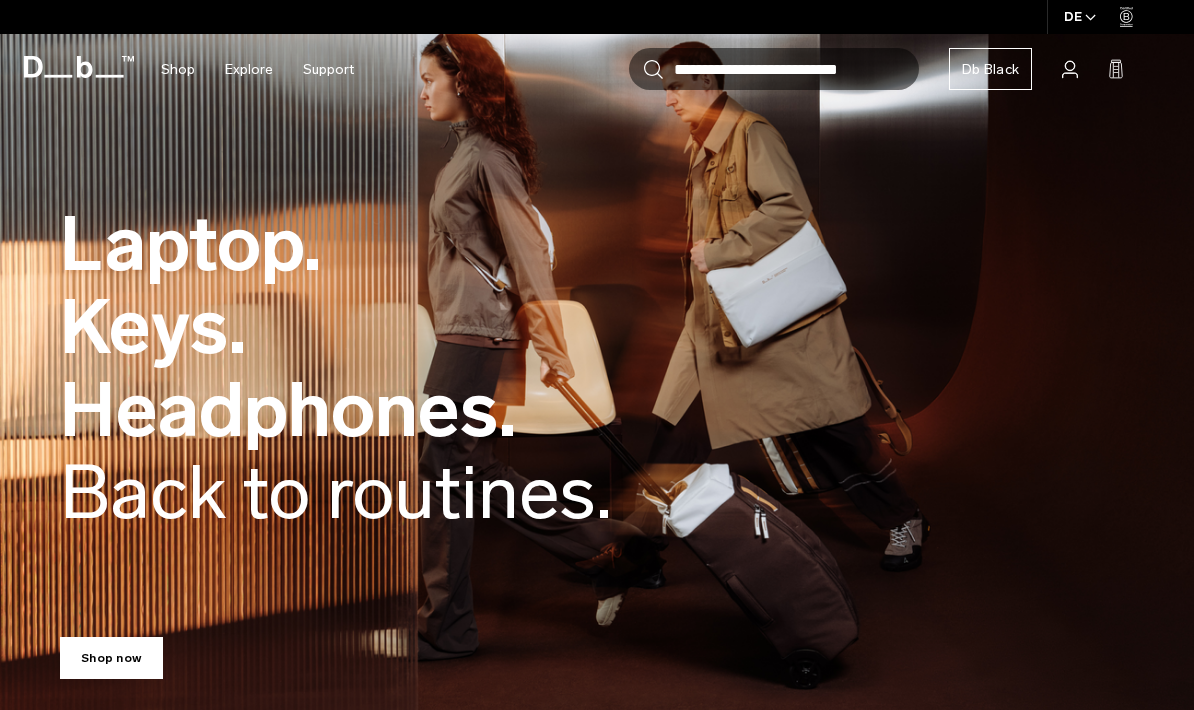 scroll, scrollTop: 0, scrollLeft: 0, axis: both 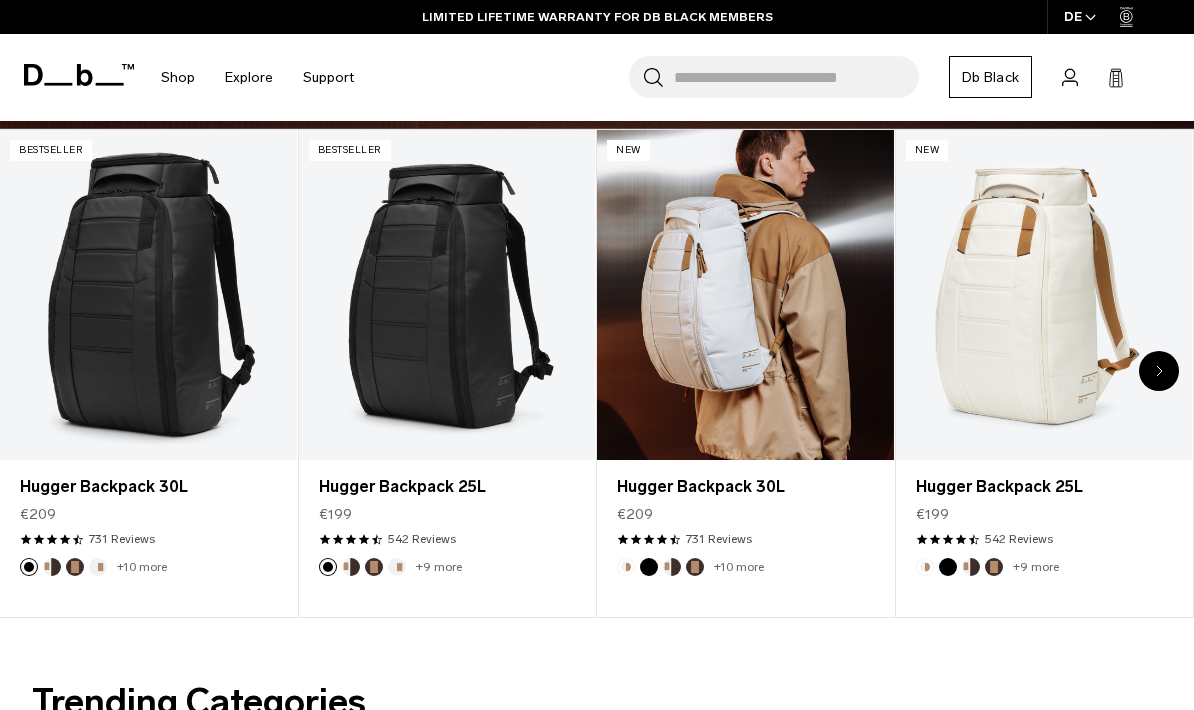 click at bounding box center [745, 294] 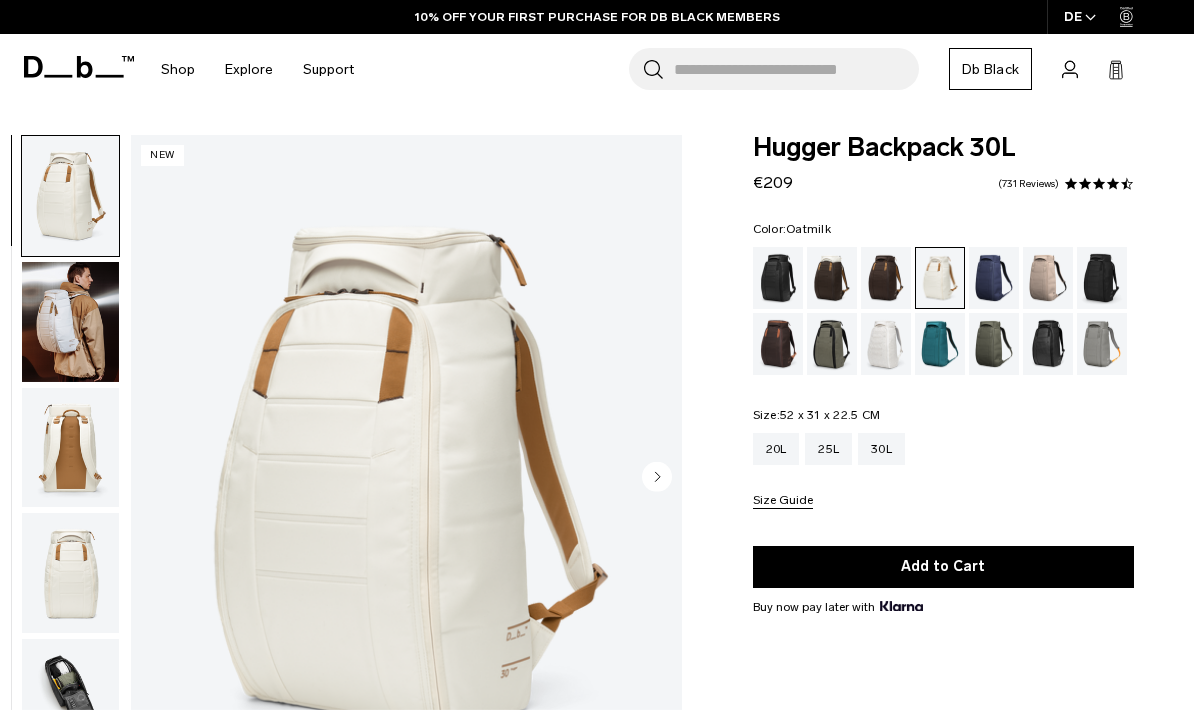 scroll, scrollTop: 0, scrollLeft: 0, axis: both 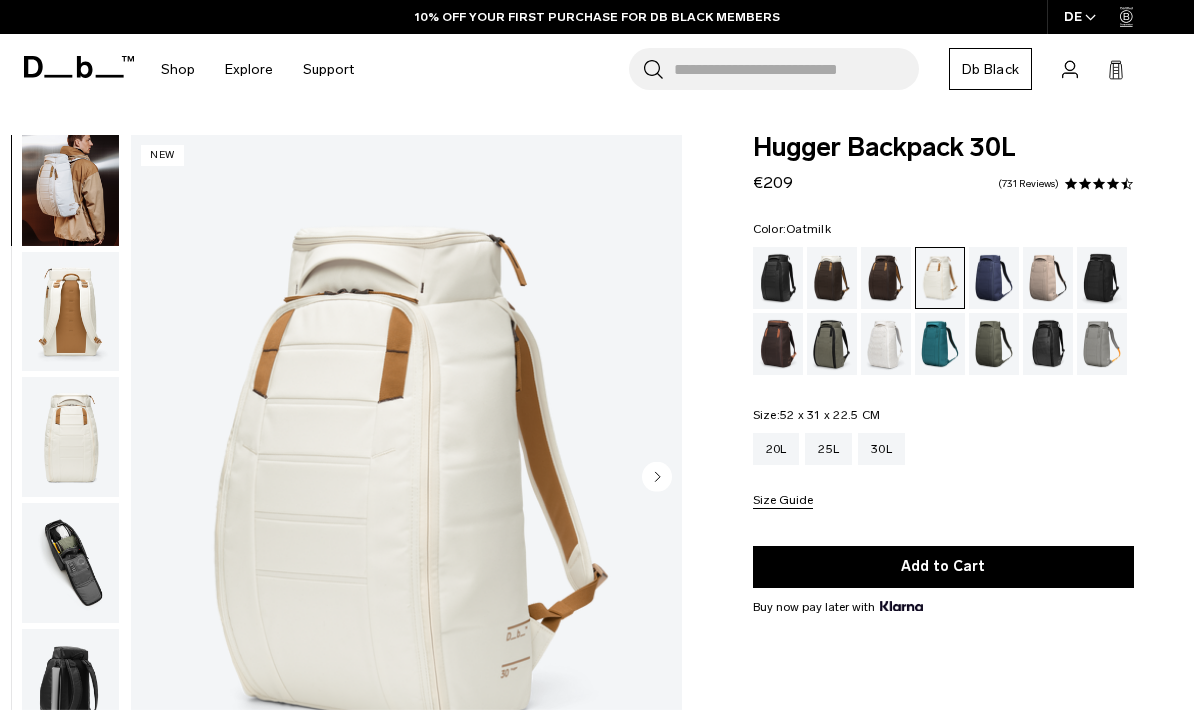 click at bounding box center (70, 186) 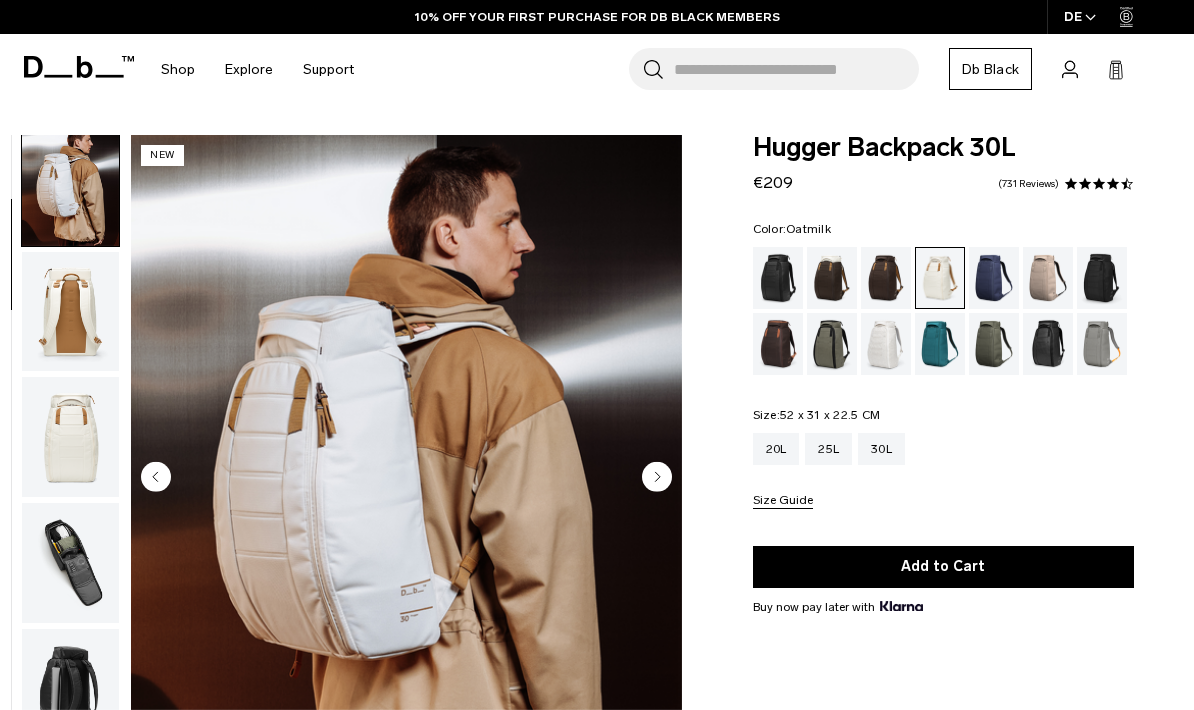 scroll, scrollTop: 0, scrollLeft: 0, axis: both 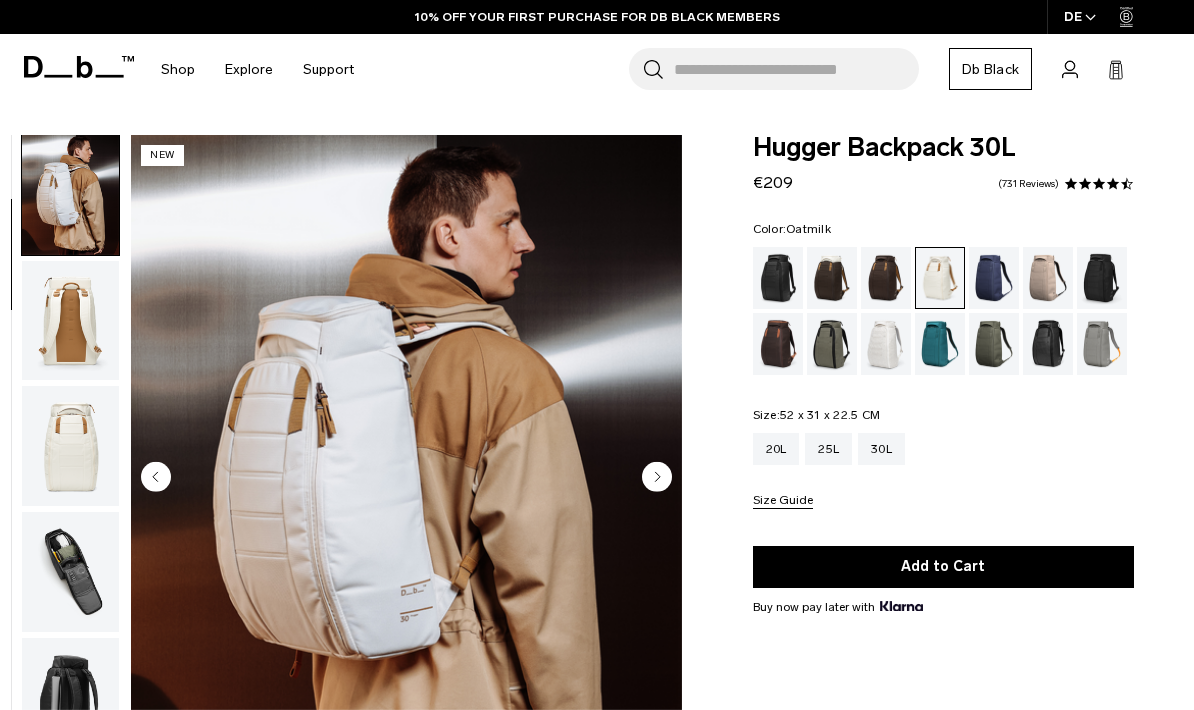 click at bounding box center (70, 446) 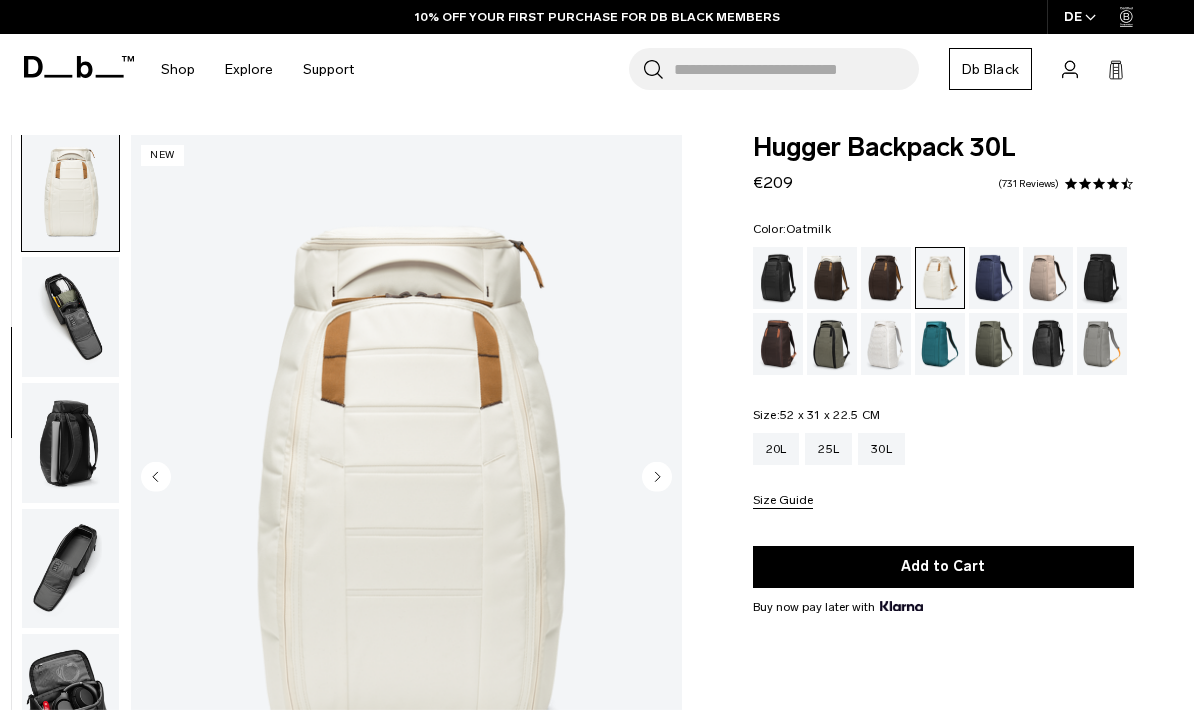 click at bounding box center (70, 443) 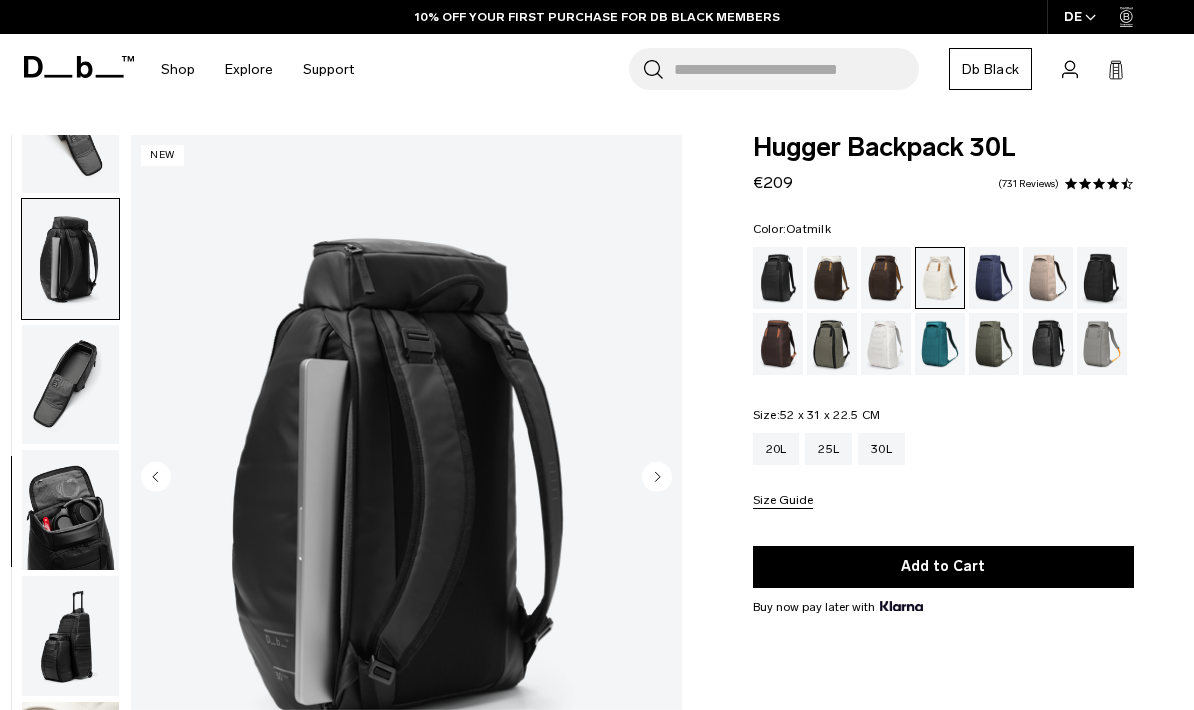scroll, scrollTop: 581, scrollLeft: 0, axis: vertical 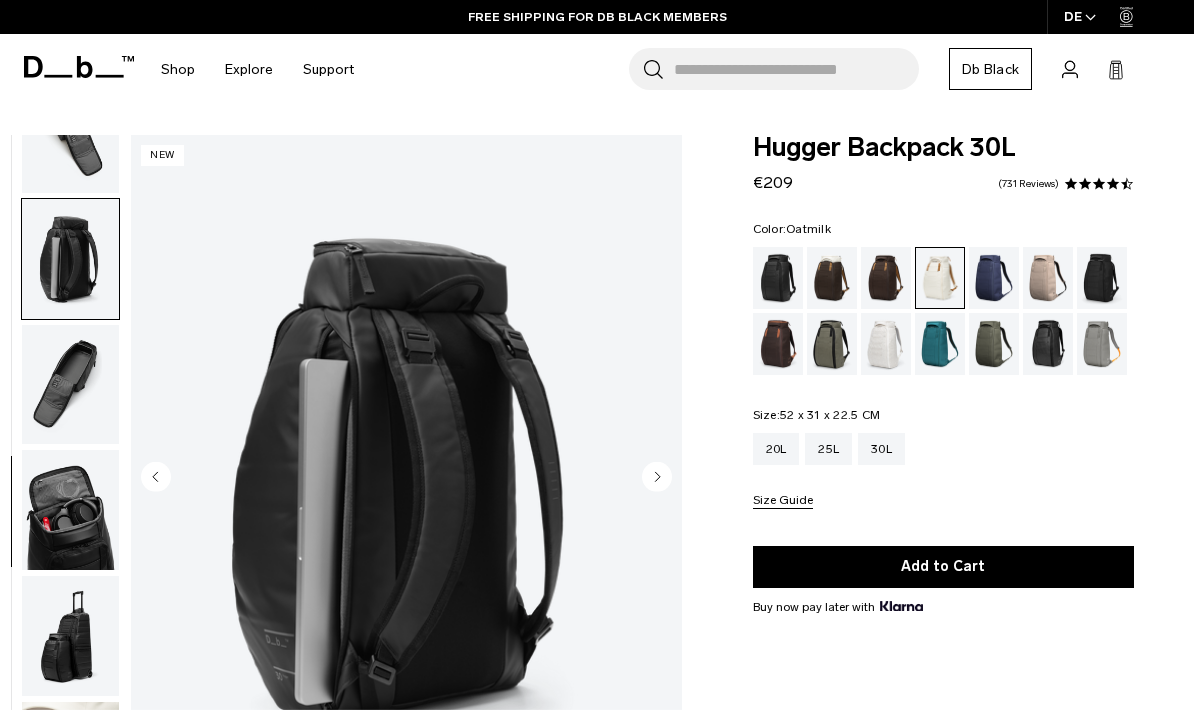 click at bounding box center (70, 385) 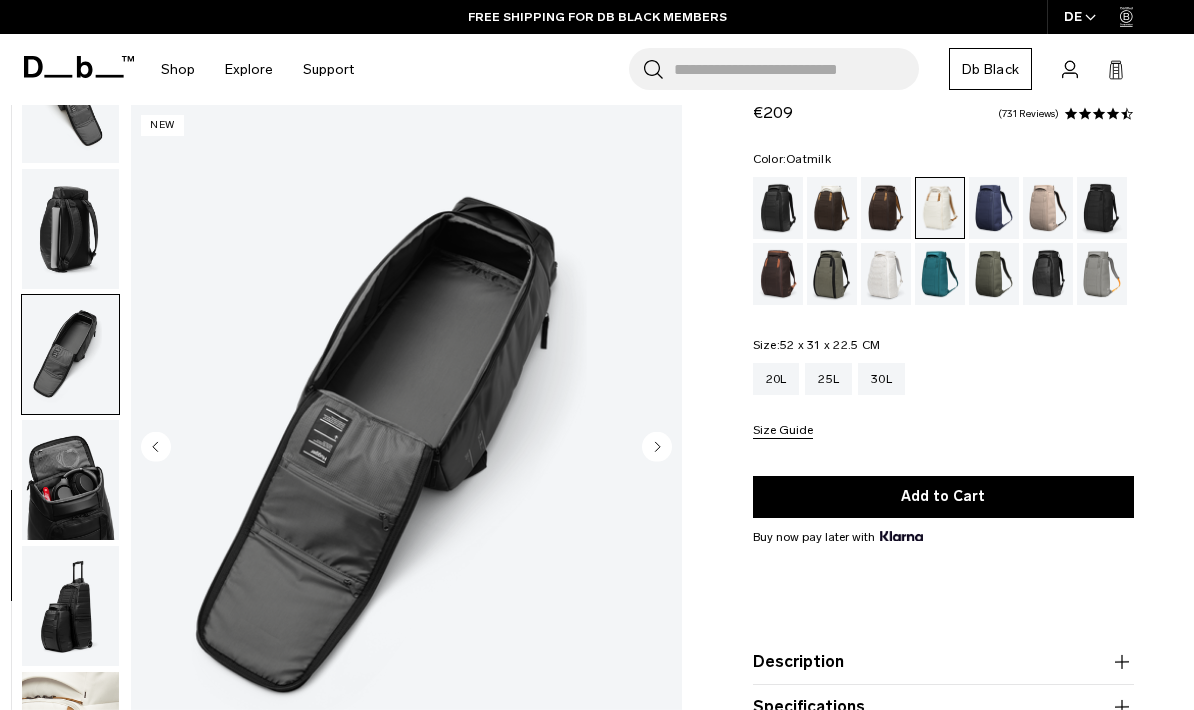 scroll, scrollTop: 105, scrollLeft: 0, axis: vertical 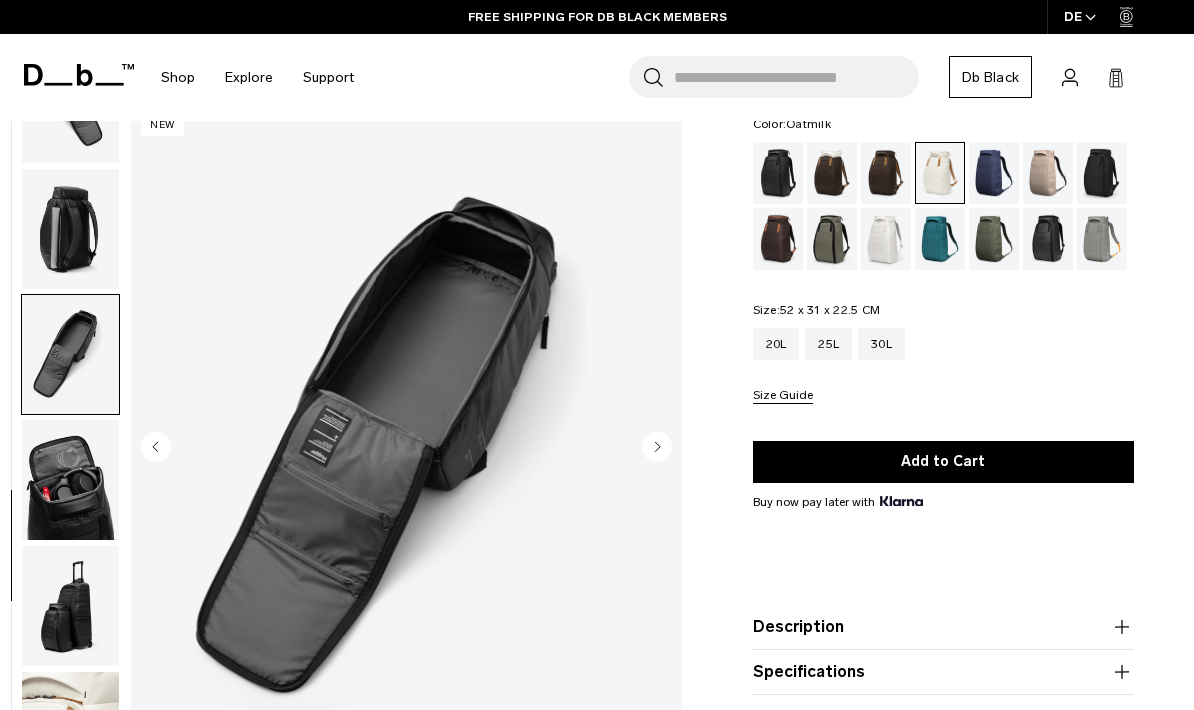 click at bounding box center [70, 480] 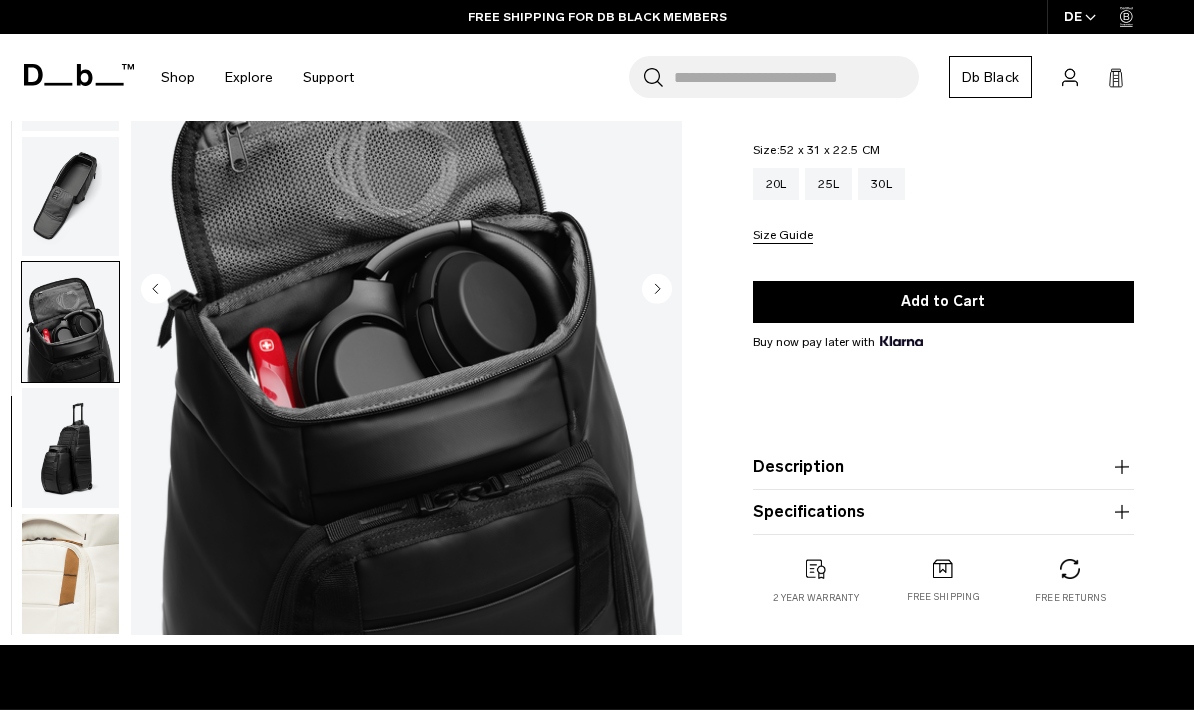 scroll, scrollTop: 271, scrollLeft: 0, axis: vertical 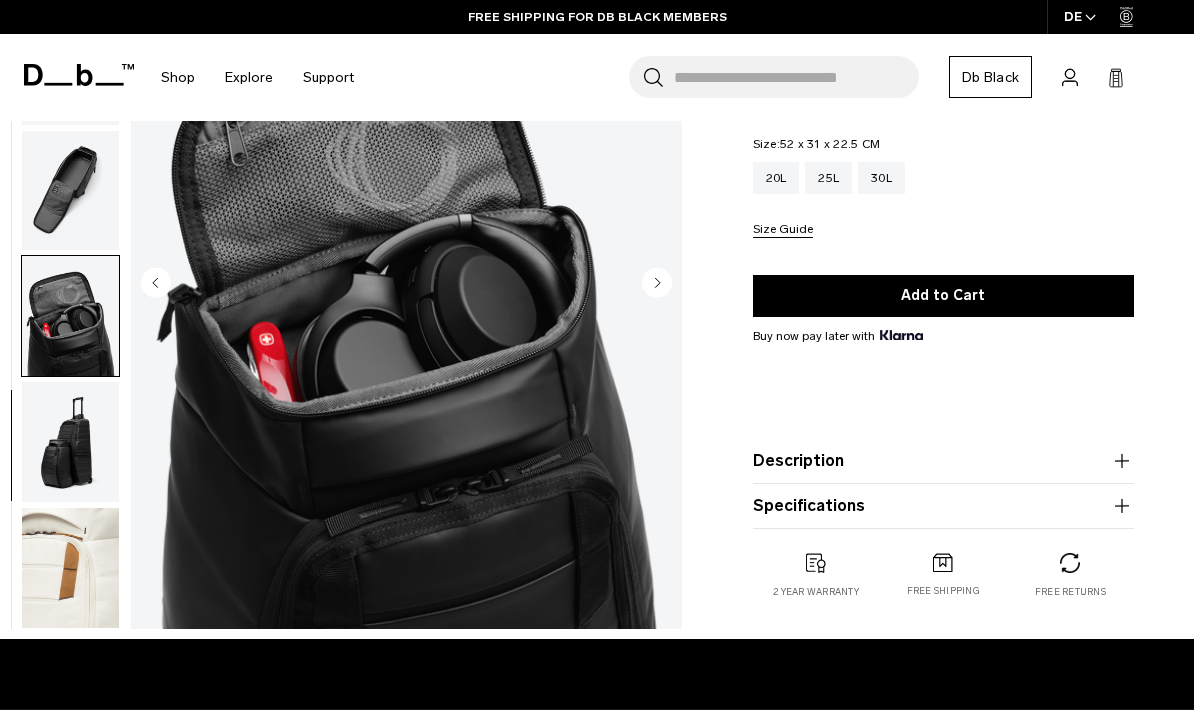 click at bounding box center (70, 442) 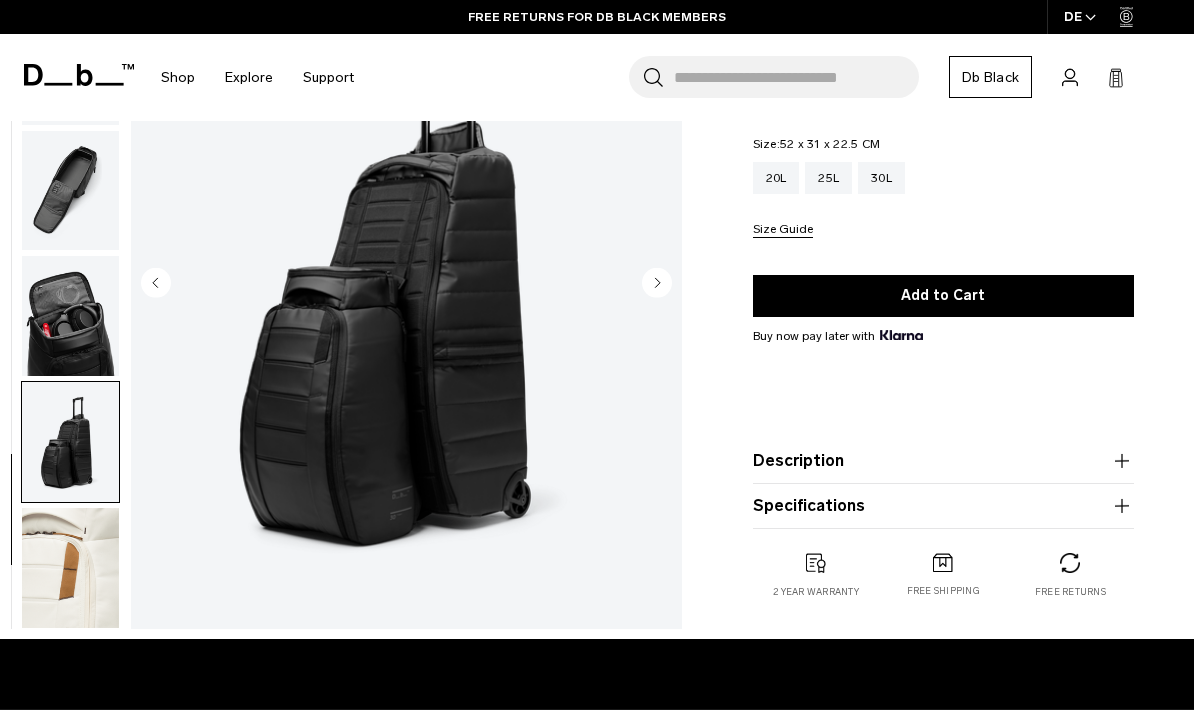 click at bounding box center (70, 568) 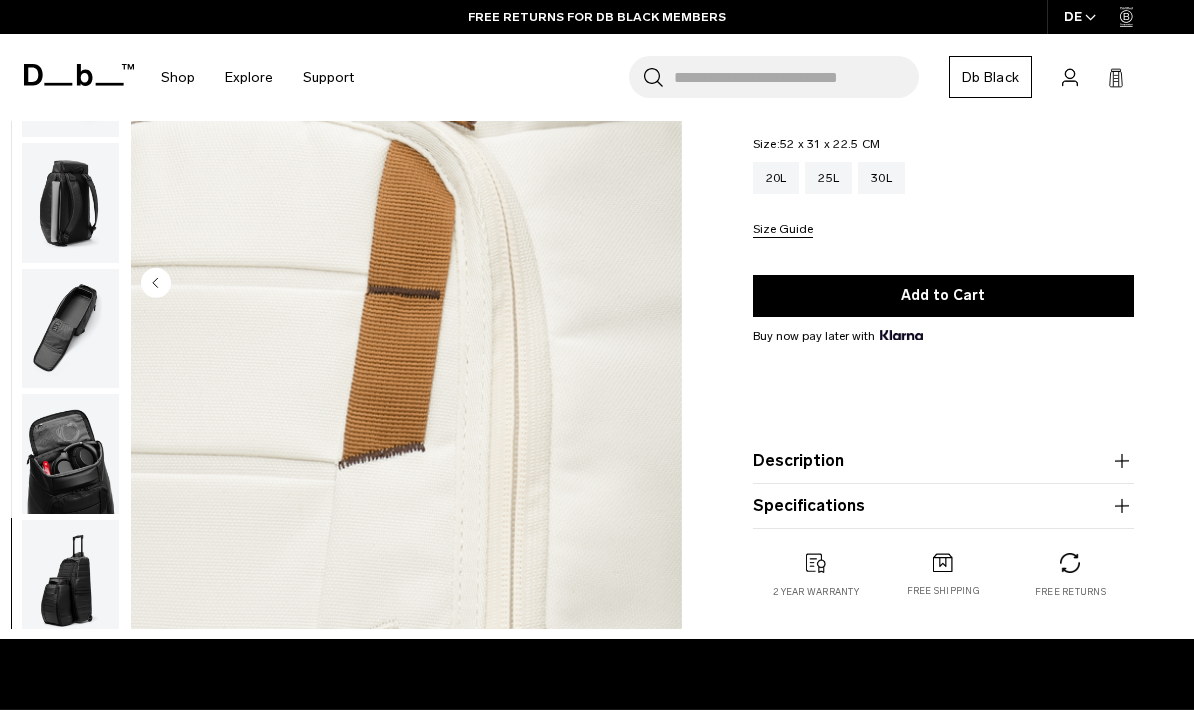 click at bounding box center (70, 454) 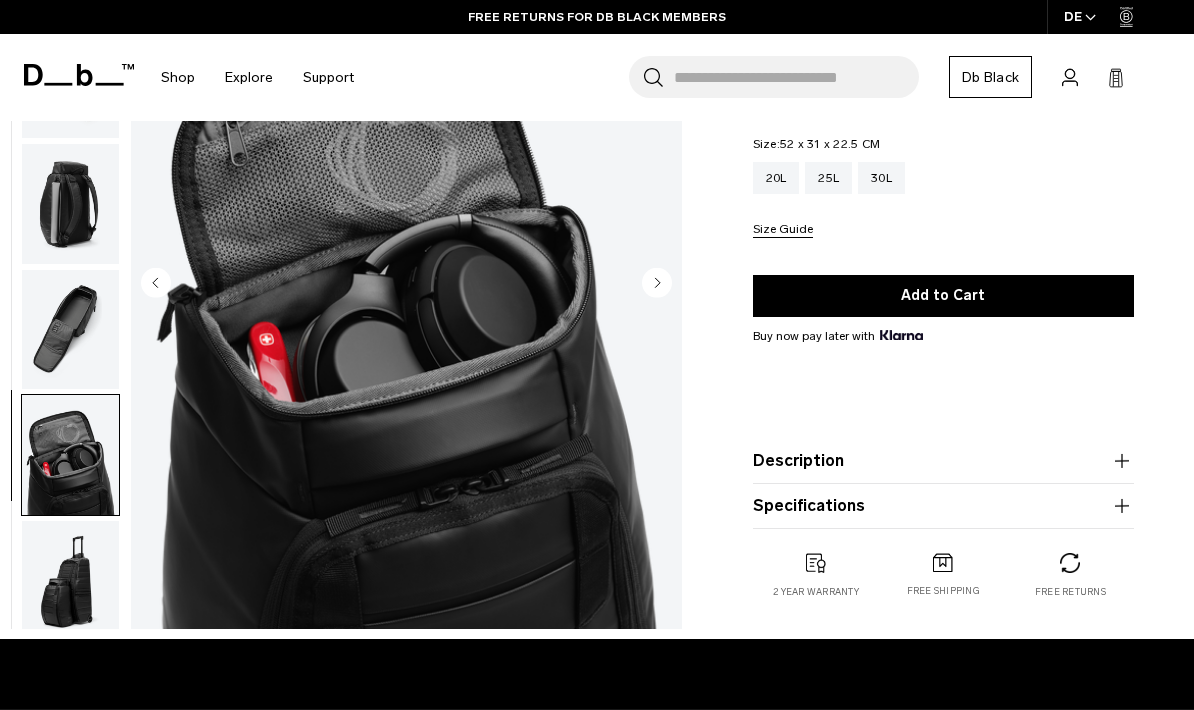 click at bounding box center (70, 329) 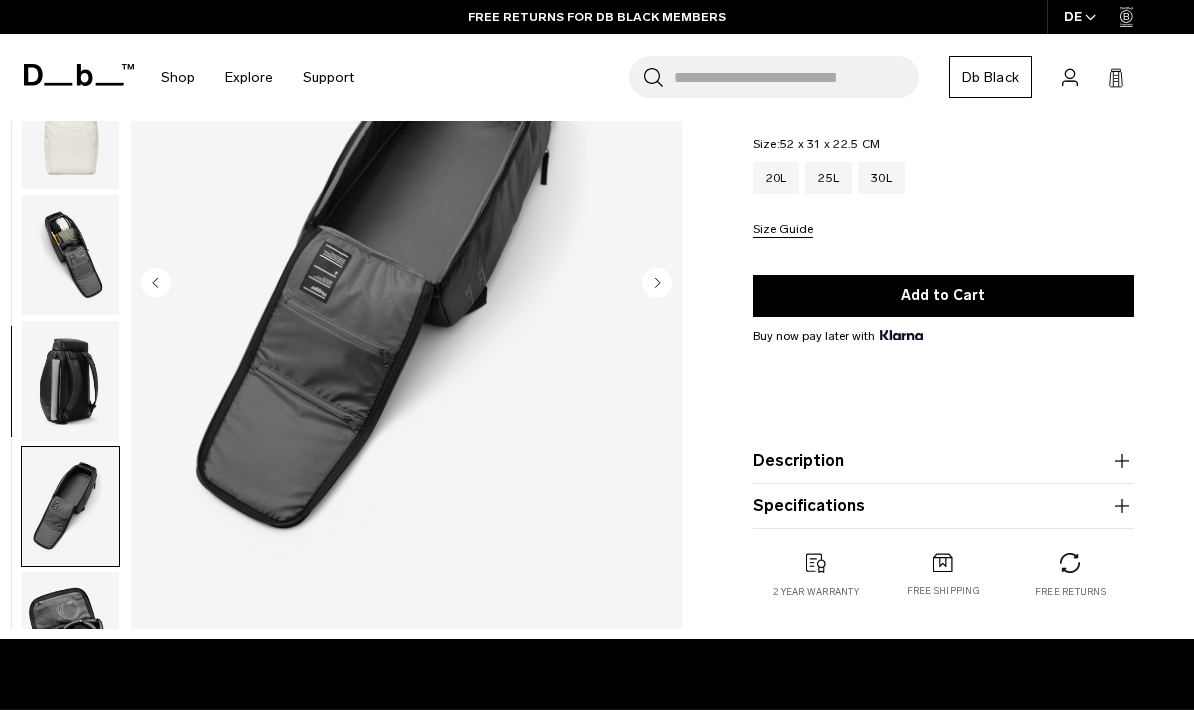 click at bounding box center [70, 381] 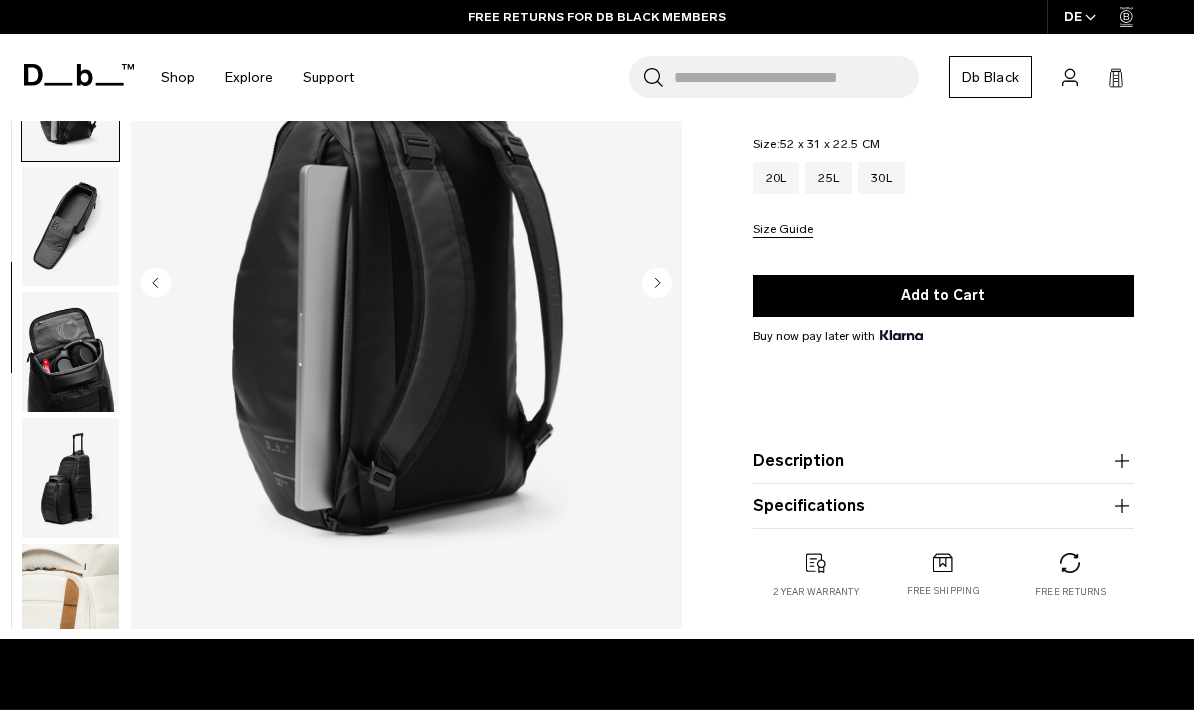 scroll, scrollTop: 581, scrollLeft: 0, axis: vertical 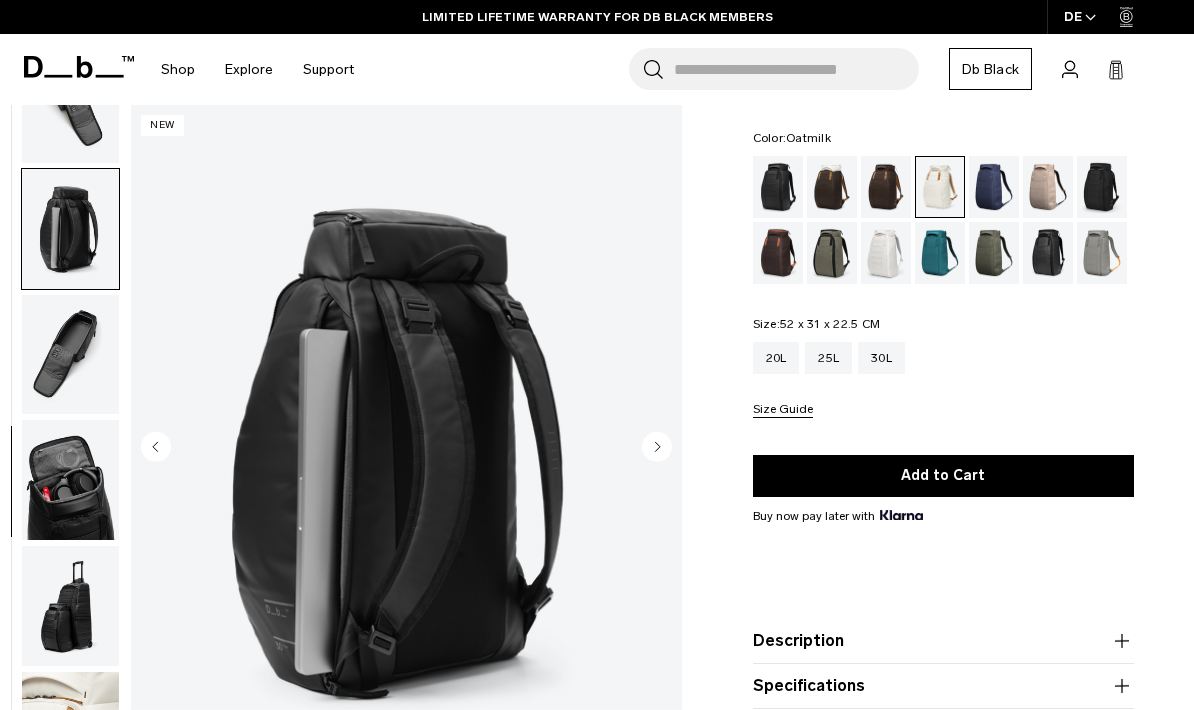 click at bounding box center [886, 187] 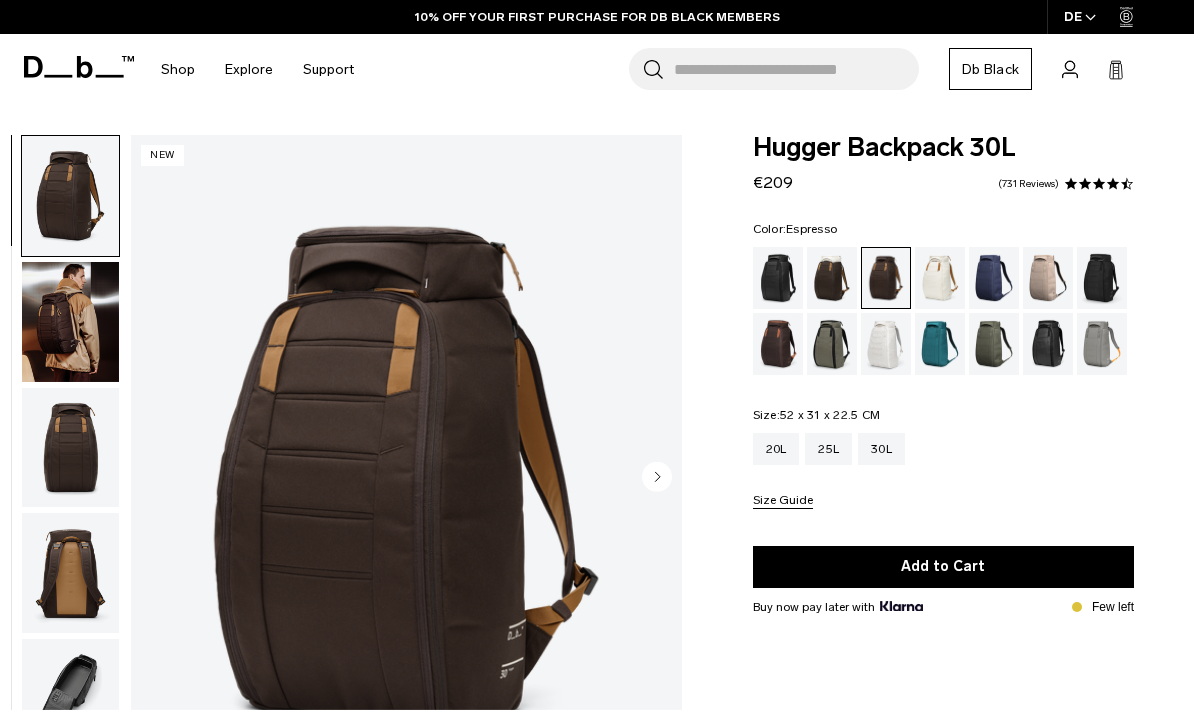 scroll, scrollTop: 0, scrollLeft: 0, axis: both 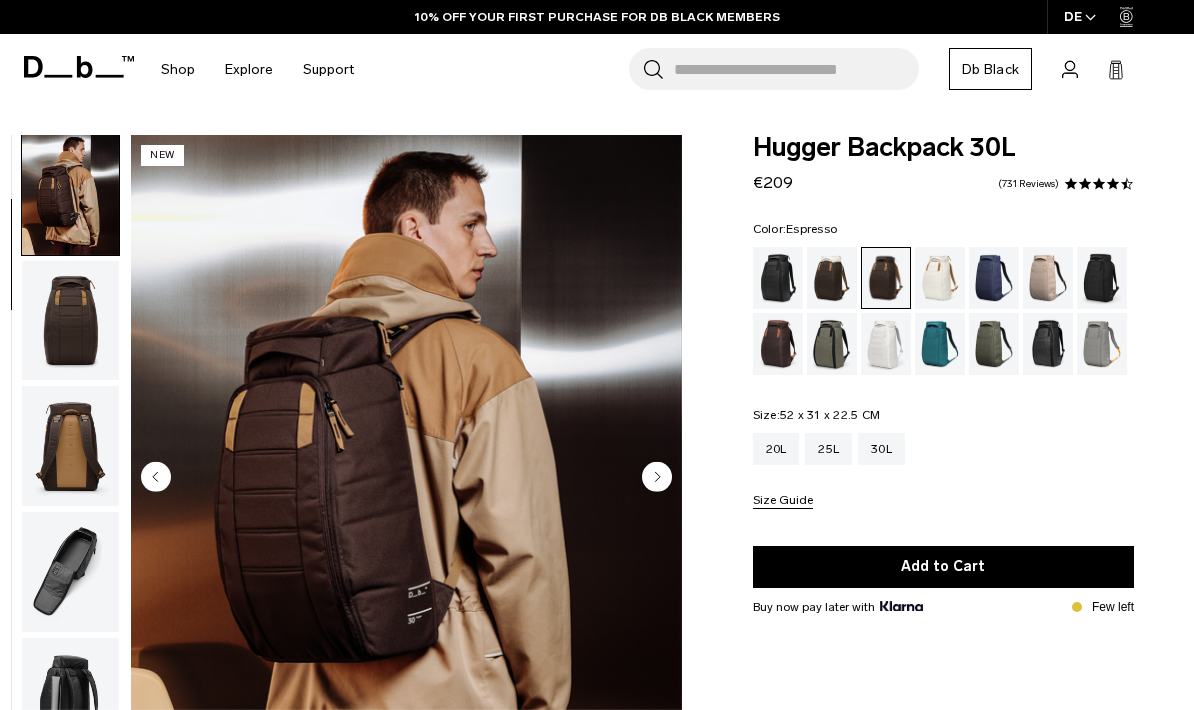 click at bounding box center [70, 321] 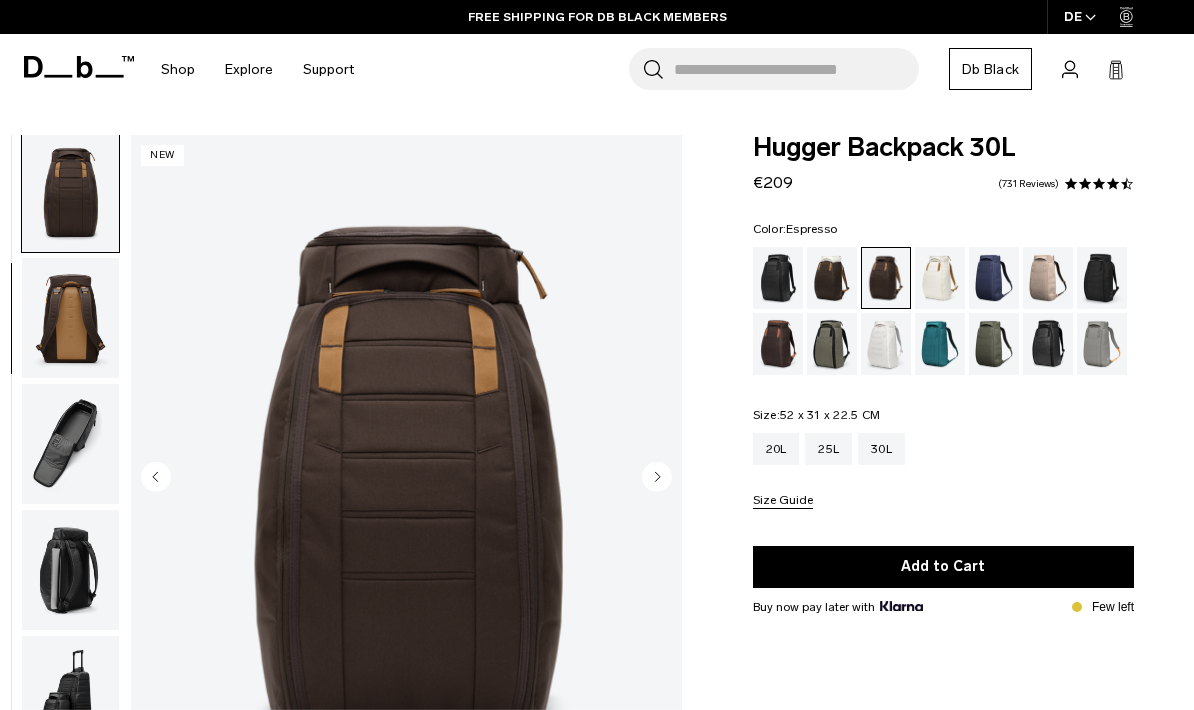 click at bounding box center [70, 318] 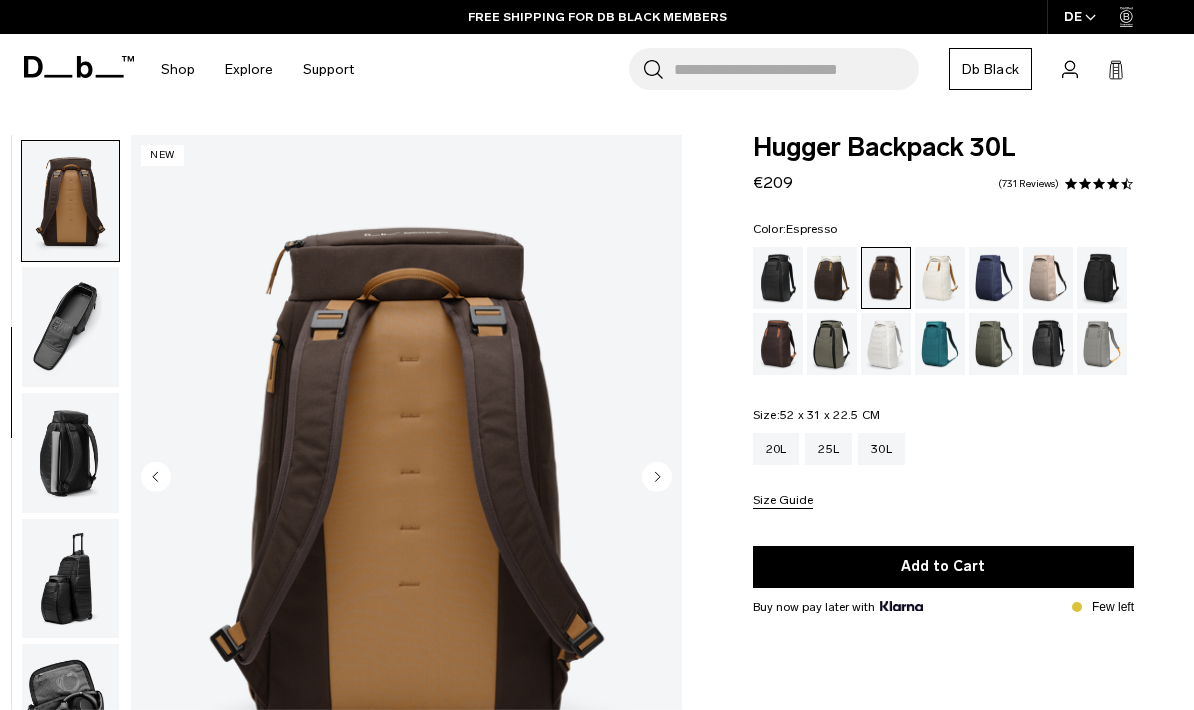 scroll, scrollTop: 382, scrollLeft: 0, axis: vertical 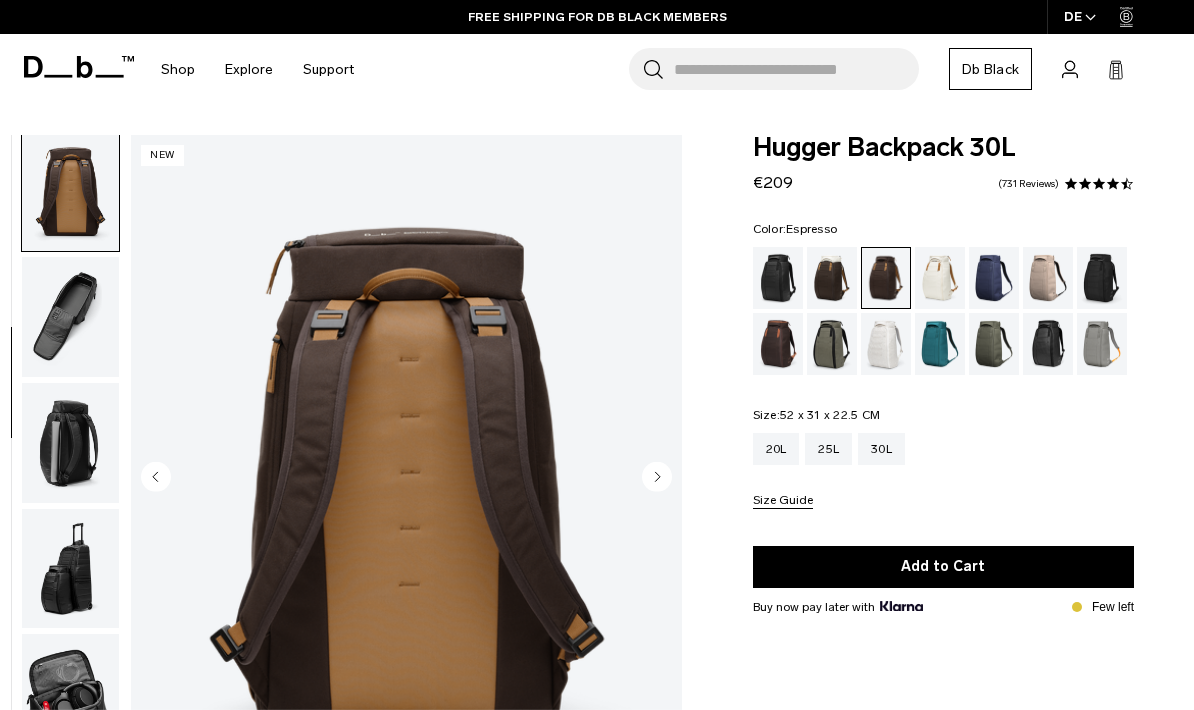 click at bounding box center [70, 317] 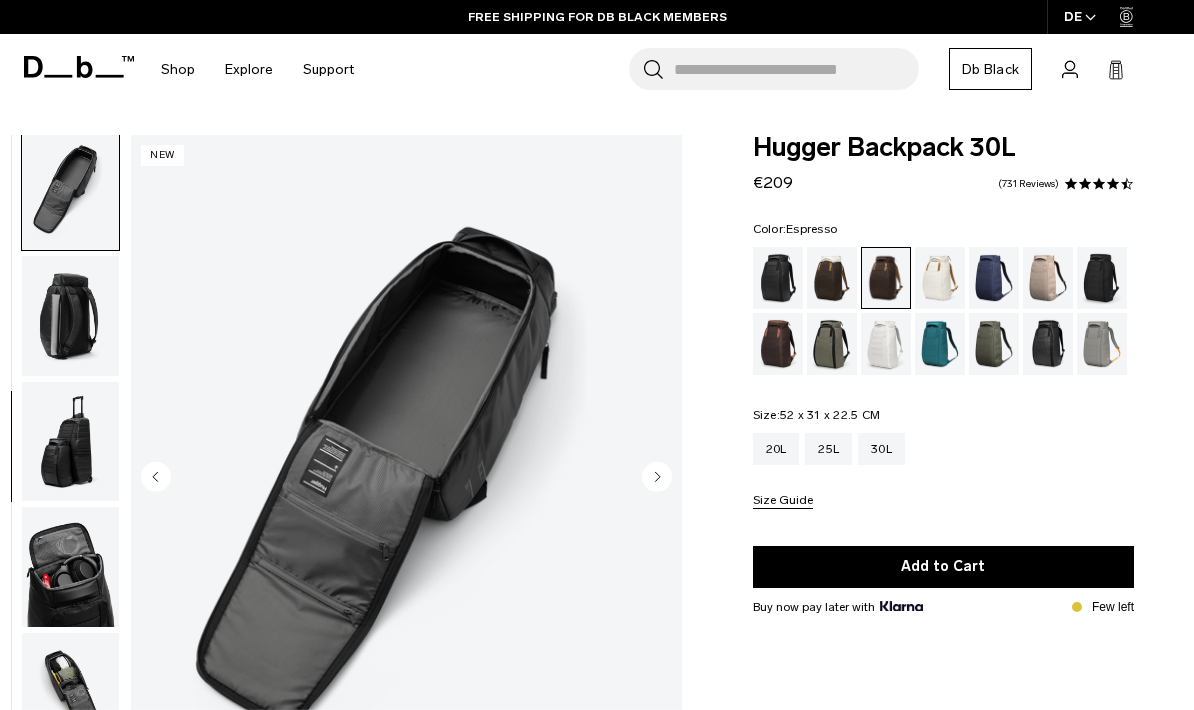 click at bounding box center (70, 316) 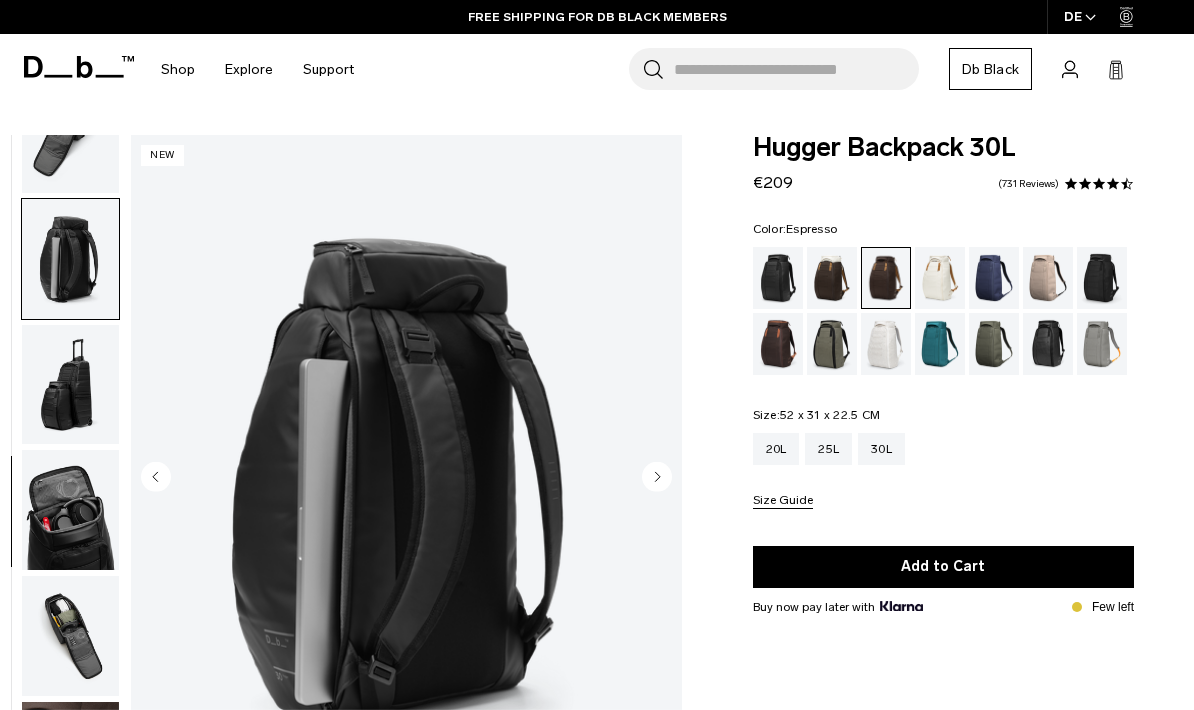 scroll, scrollTop: 581, scrollLeft: 0, axis: vertical 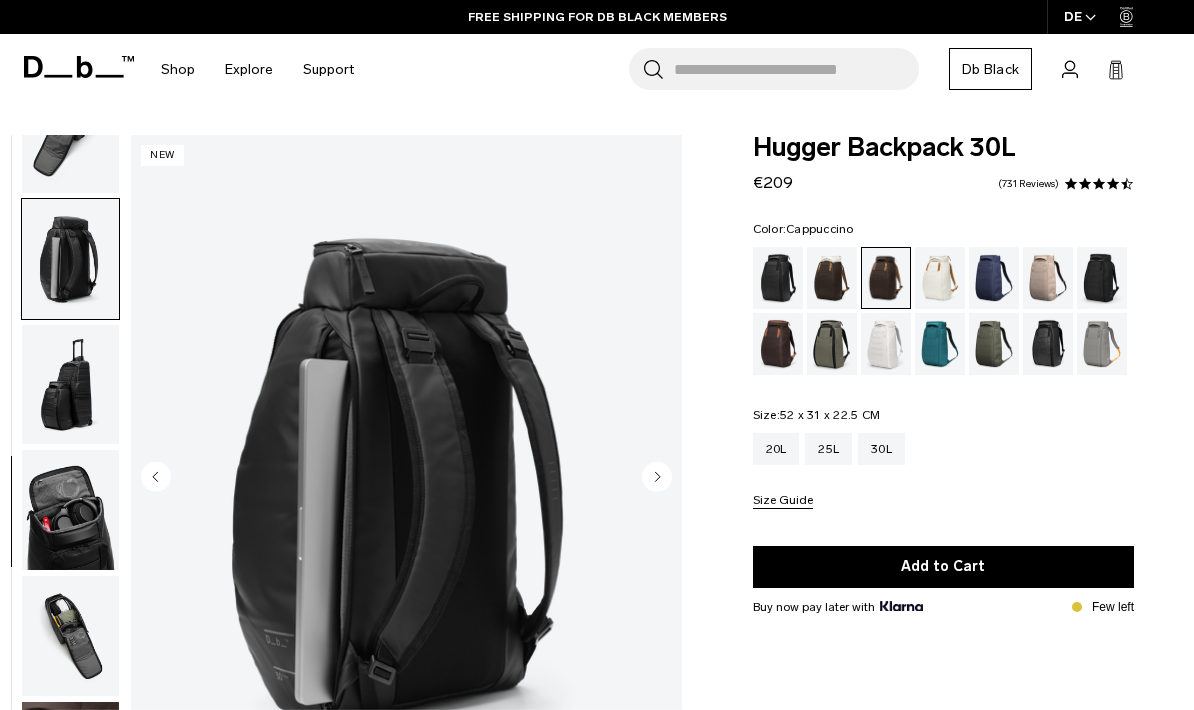 click at bounding box center [832, 278] 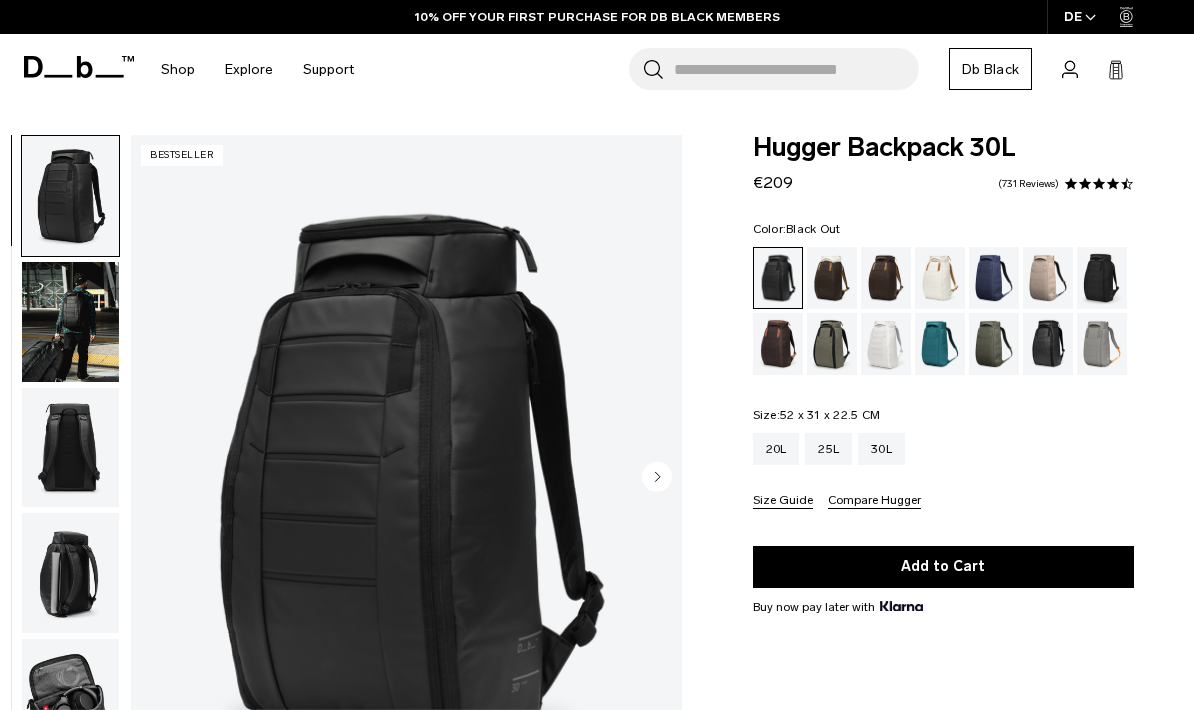 scroll, scrollTop: 0, scrollLeft: 0, axis: both 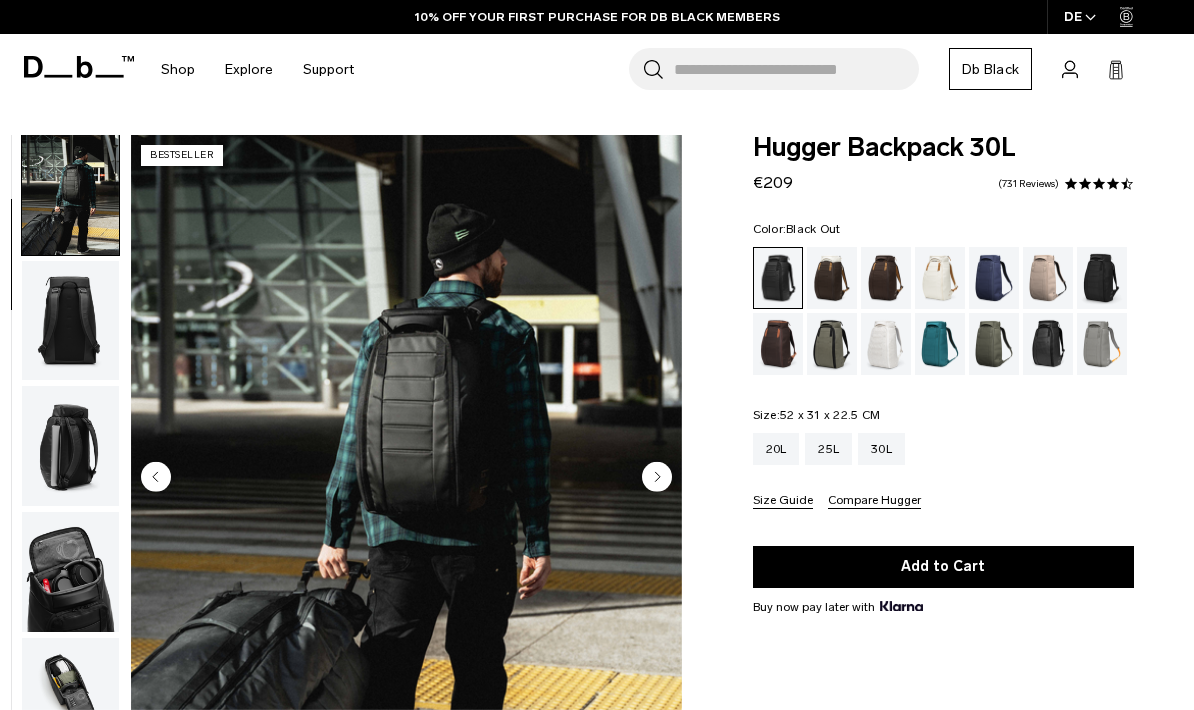 click at bounding box center (70, 321) 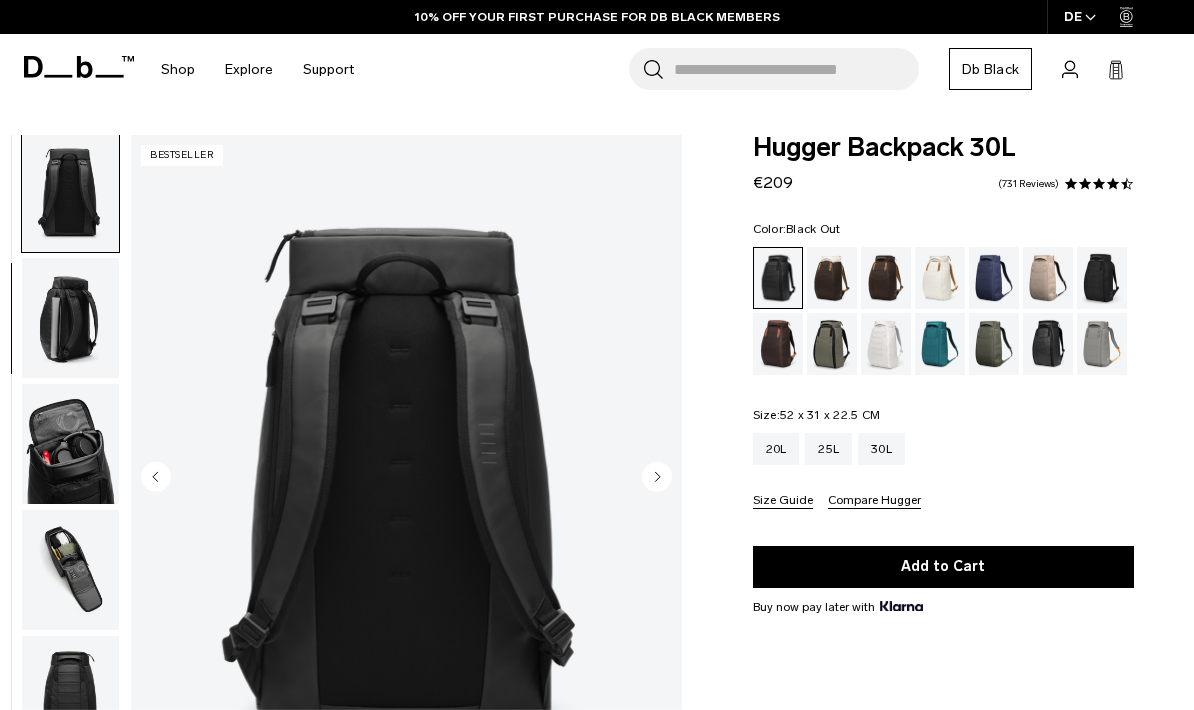 click at bounding box center [70, 444] 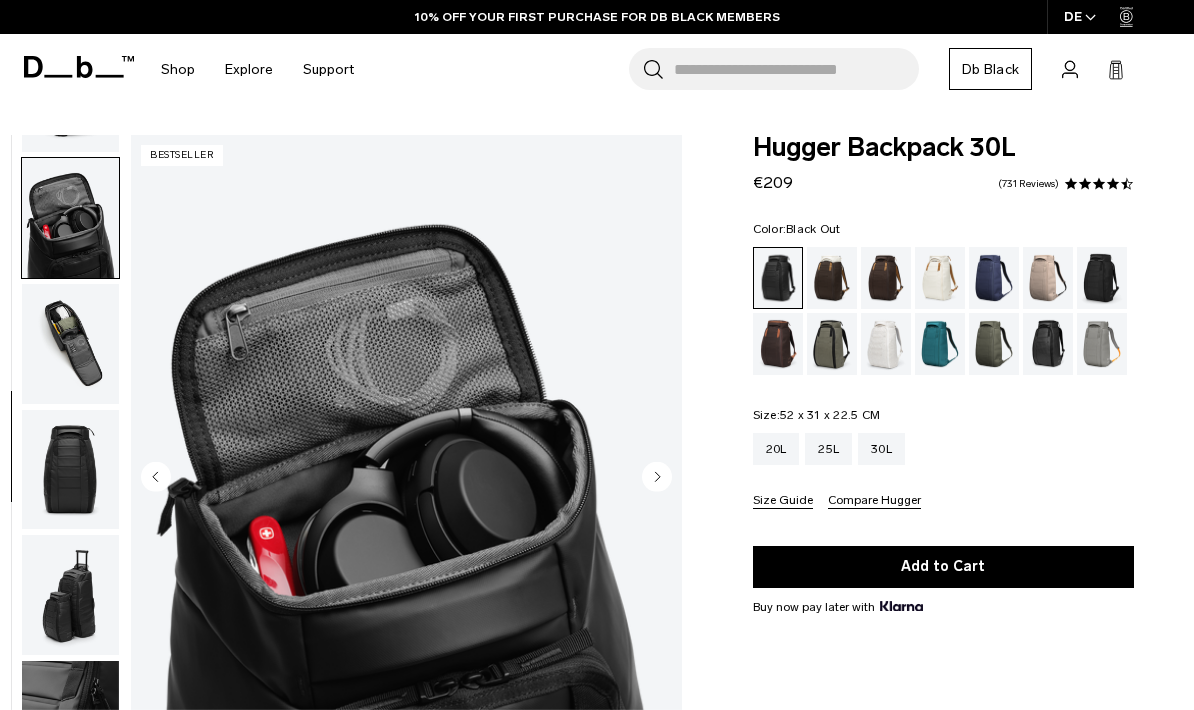 scroll, scrollTop: 509, scrollLeft: 0, axis: vertical 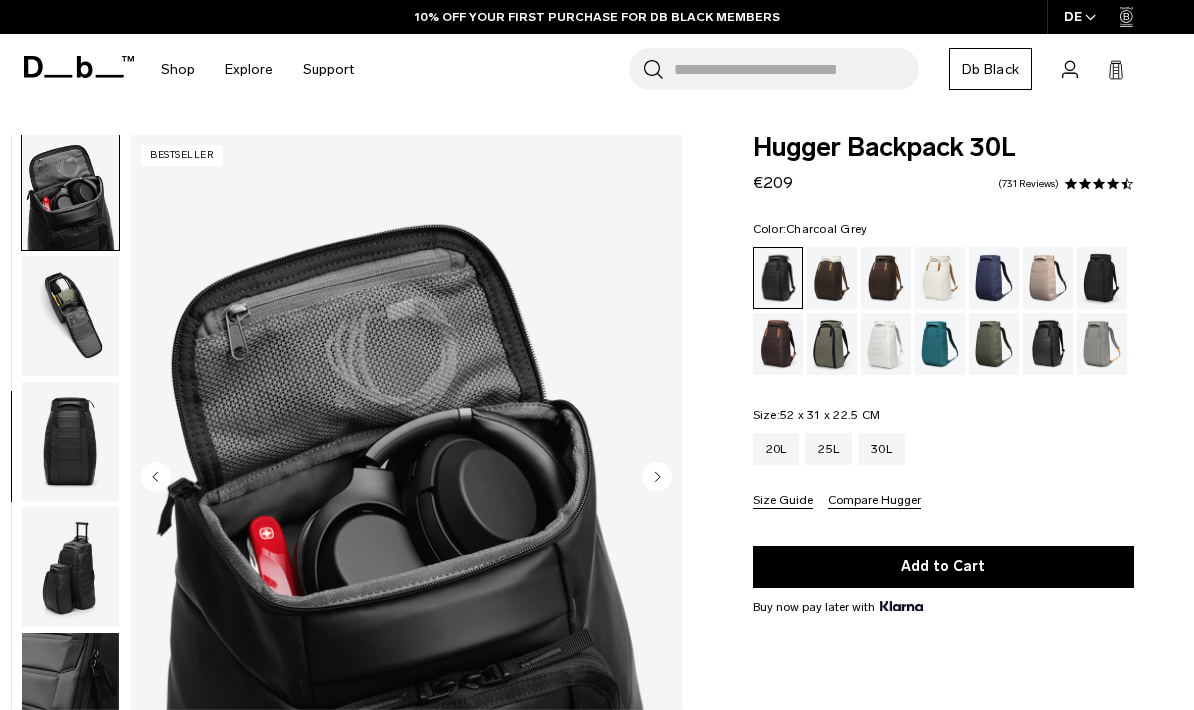 click at bounding box center [1102, 278] 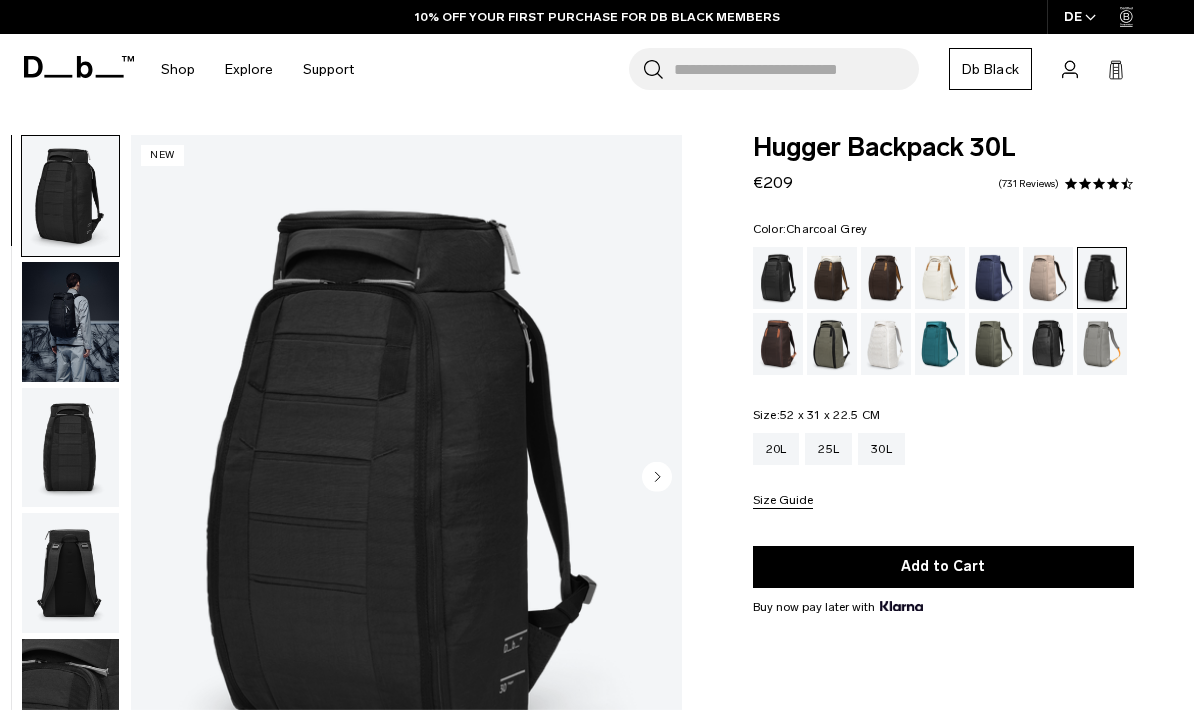 scroll, scrollTop: 0, scrollLeft: 0, axis: both 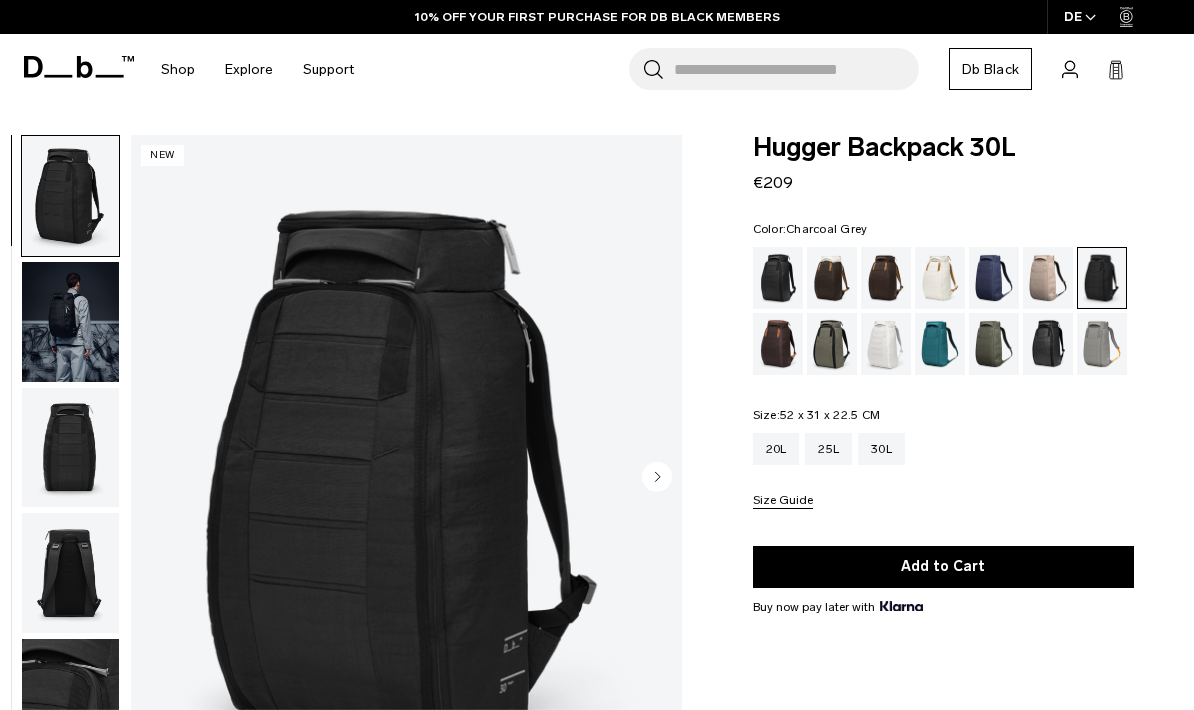 click at bounding box center (70, 322) 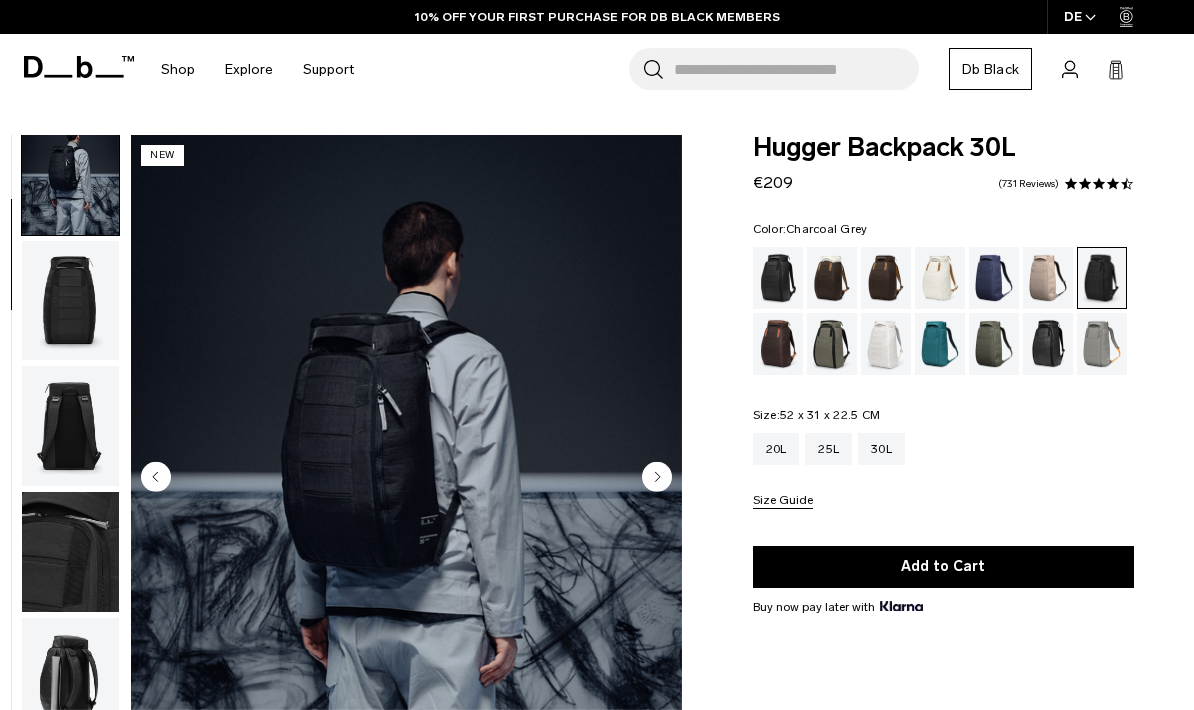 click at bounding box center [70, 301] 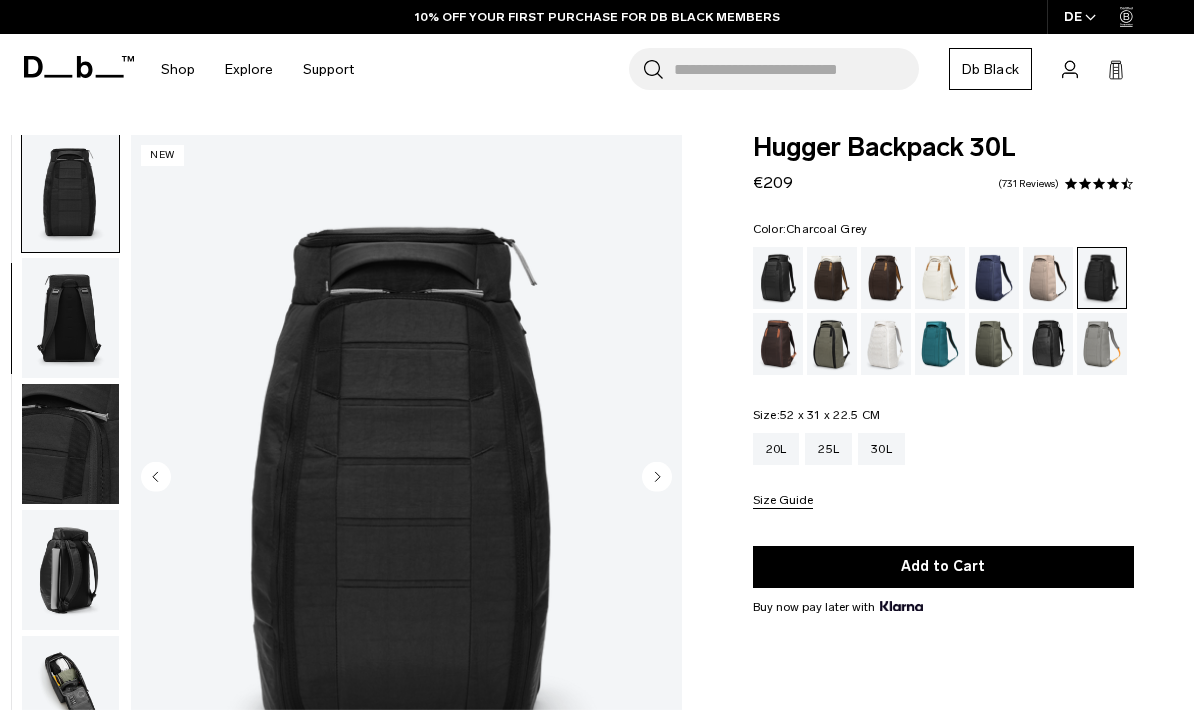 click at bounding box center [70, 444] 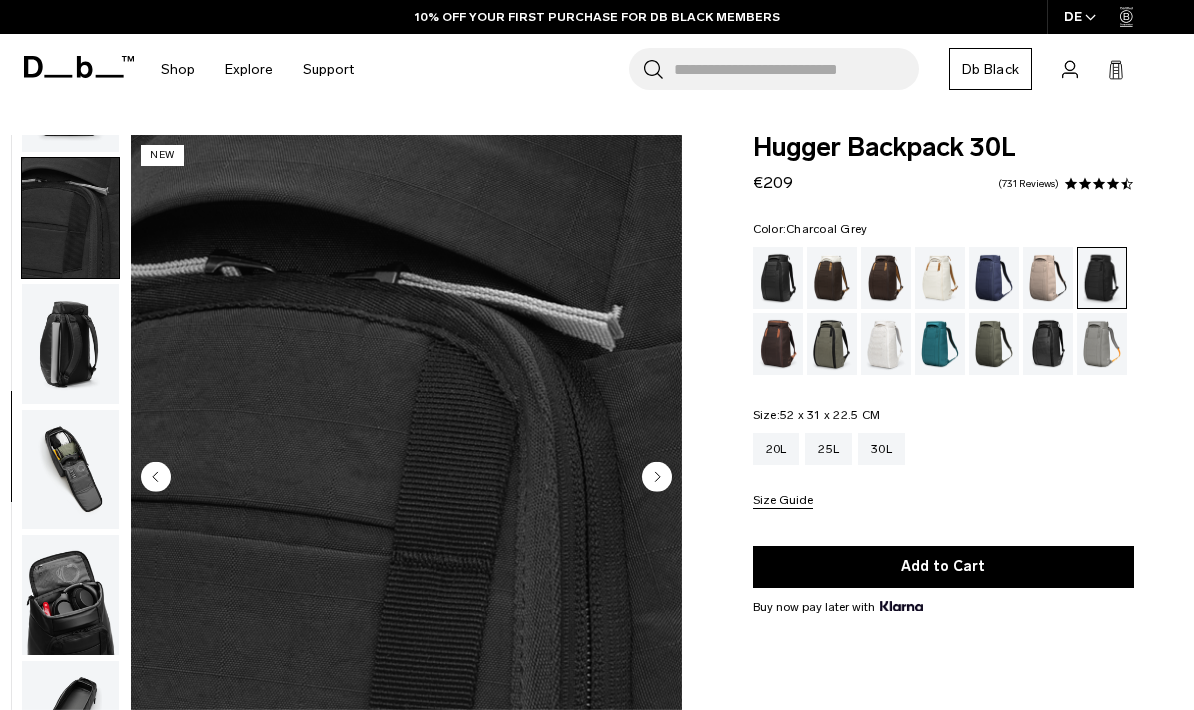 scroll, scrollTop: 509, scrollLeft: 0, axis: vertical 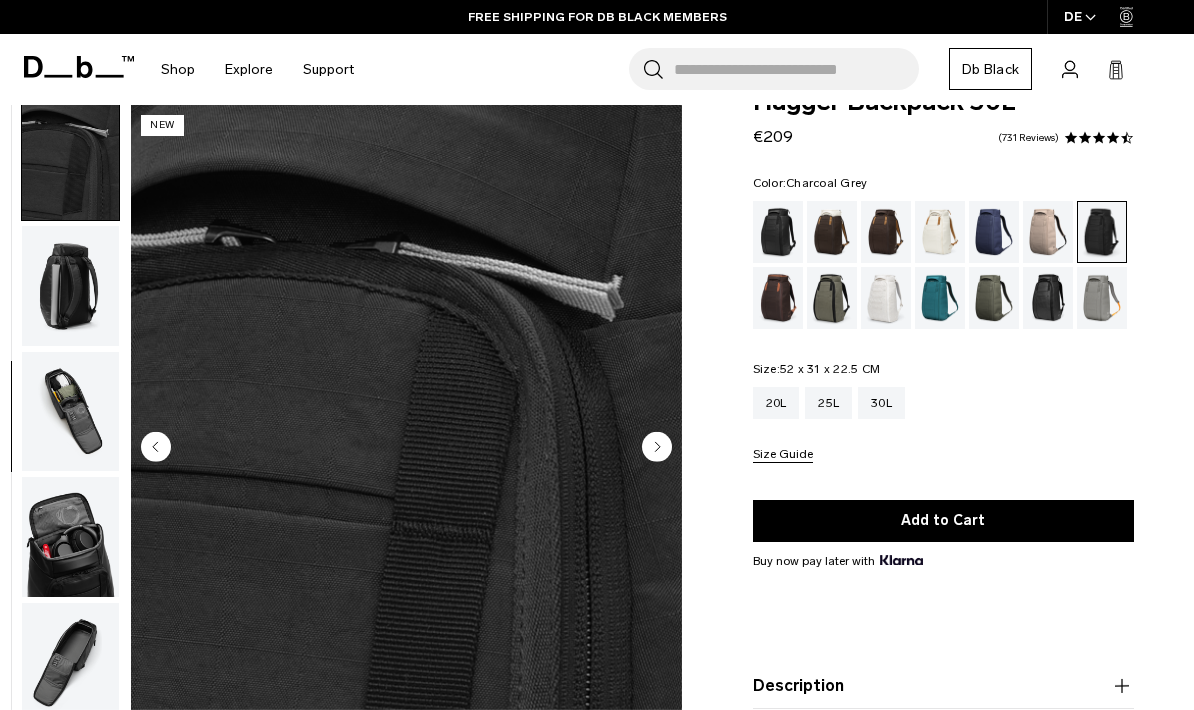 click at bounding box center (70, 412) 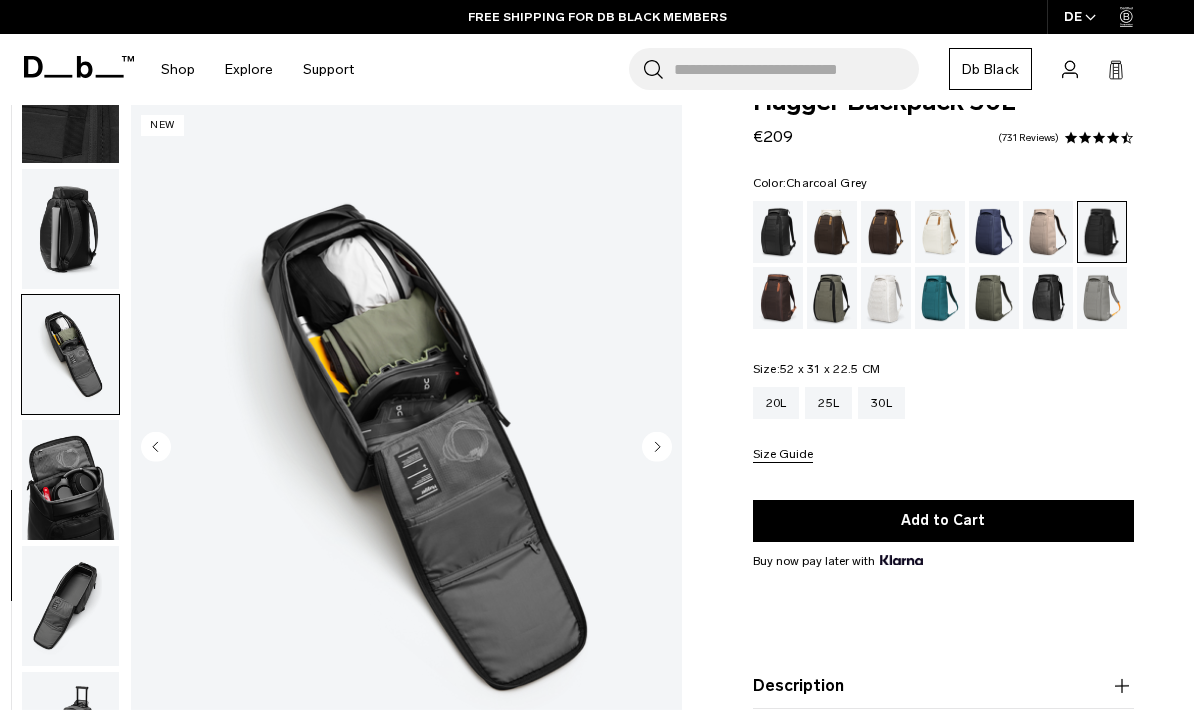 scroll, scrollTop: 581, scrollLeft: 0, axis: vertical 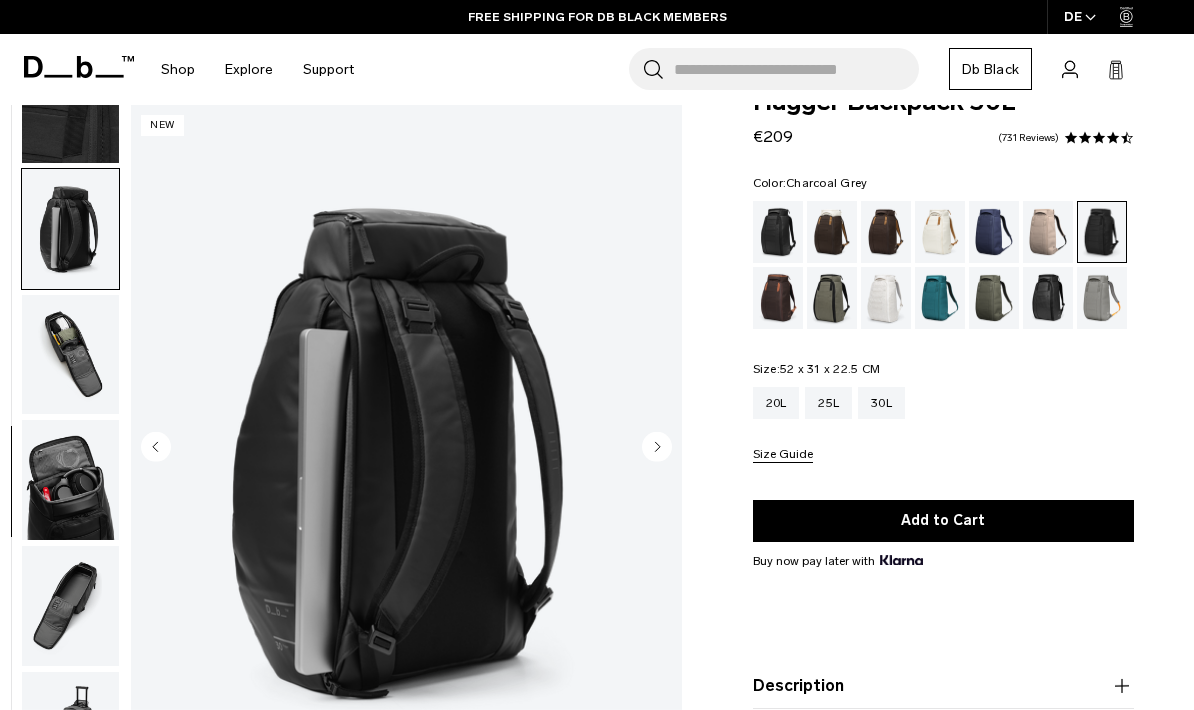click at bounding box center (70, 480) 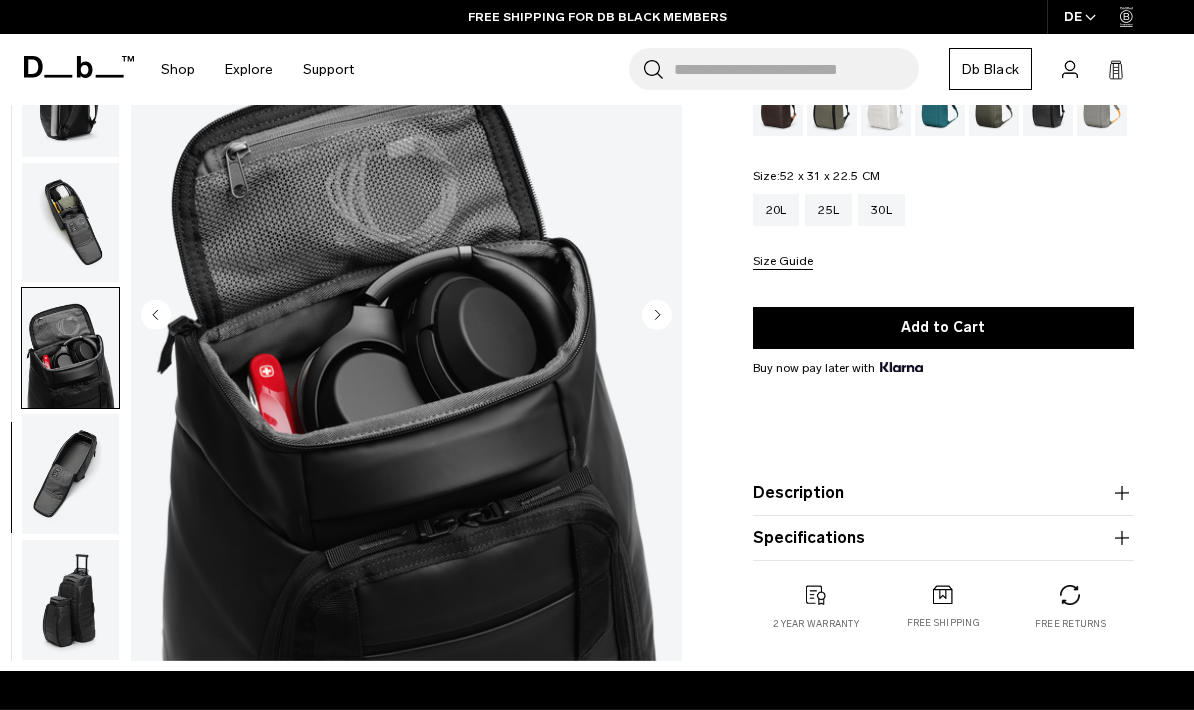 scroll, scrollTop: 246, scrollLeft: 0, axis: vertical 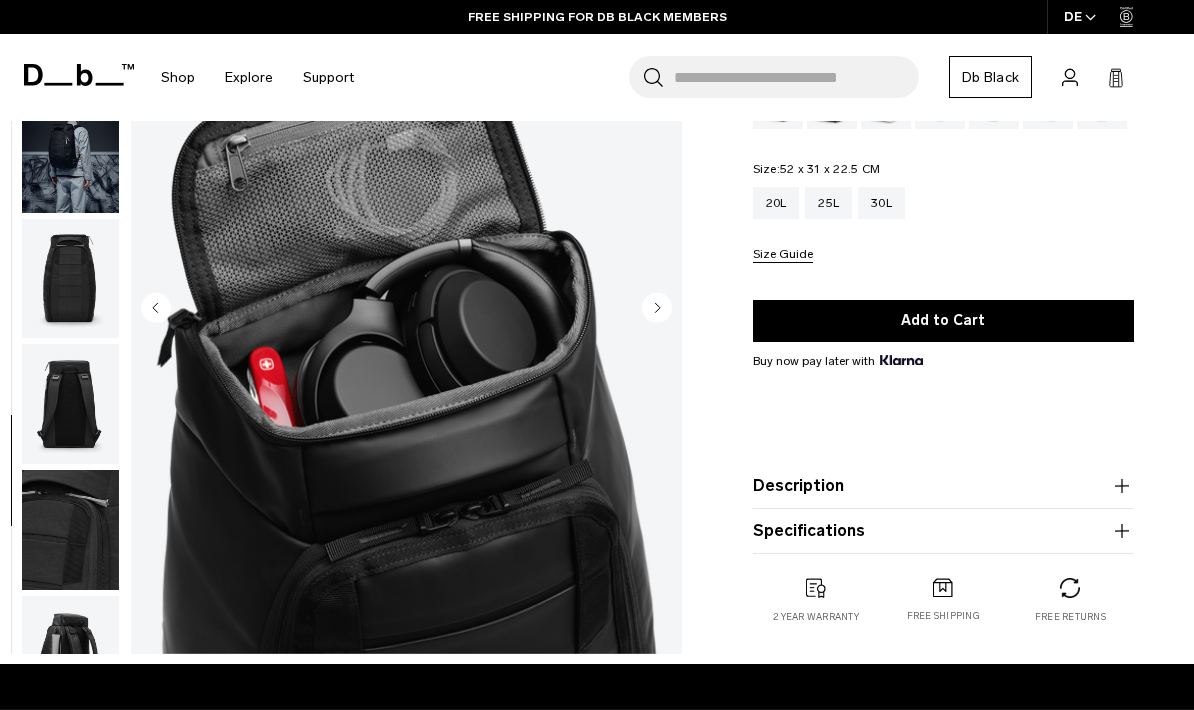 click at bounding box center (70, 278) 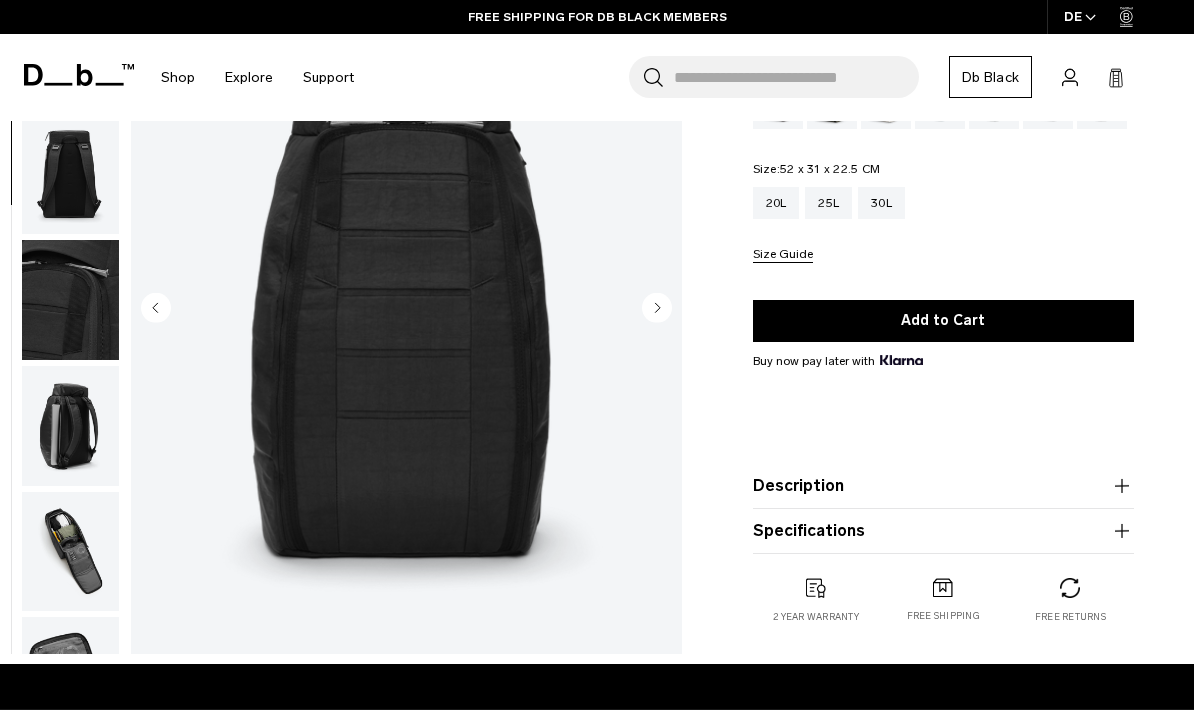 scroll, scrollTop: 255, scrollLeft: 0, axis: vertical 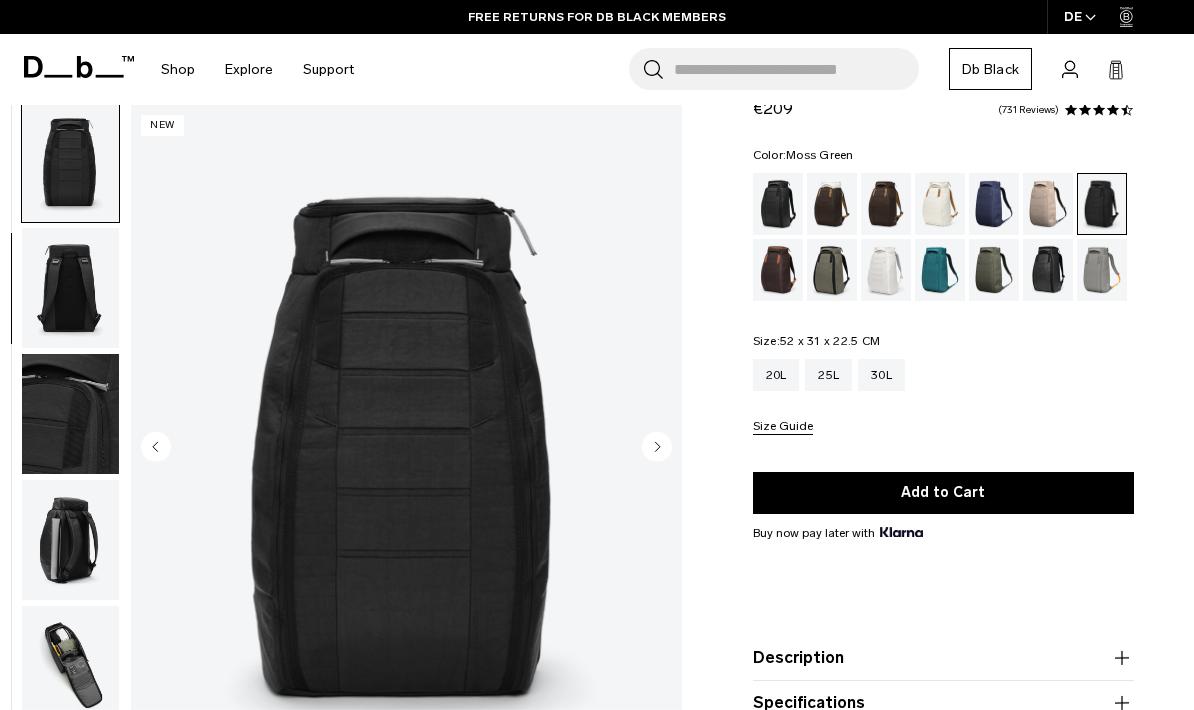 click 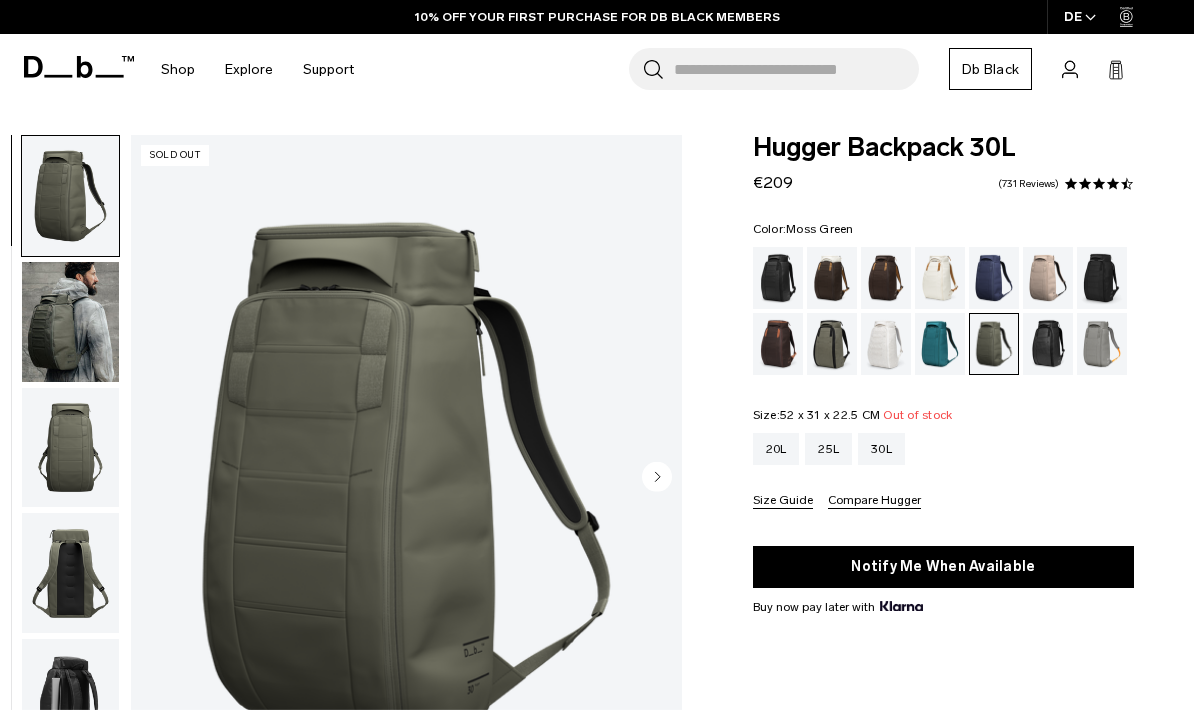 scroll, scrollTop: 0, scrollLeft: 0, axis: both 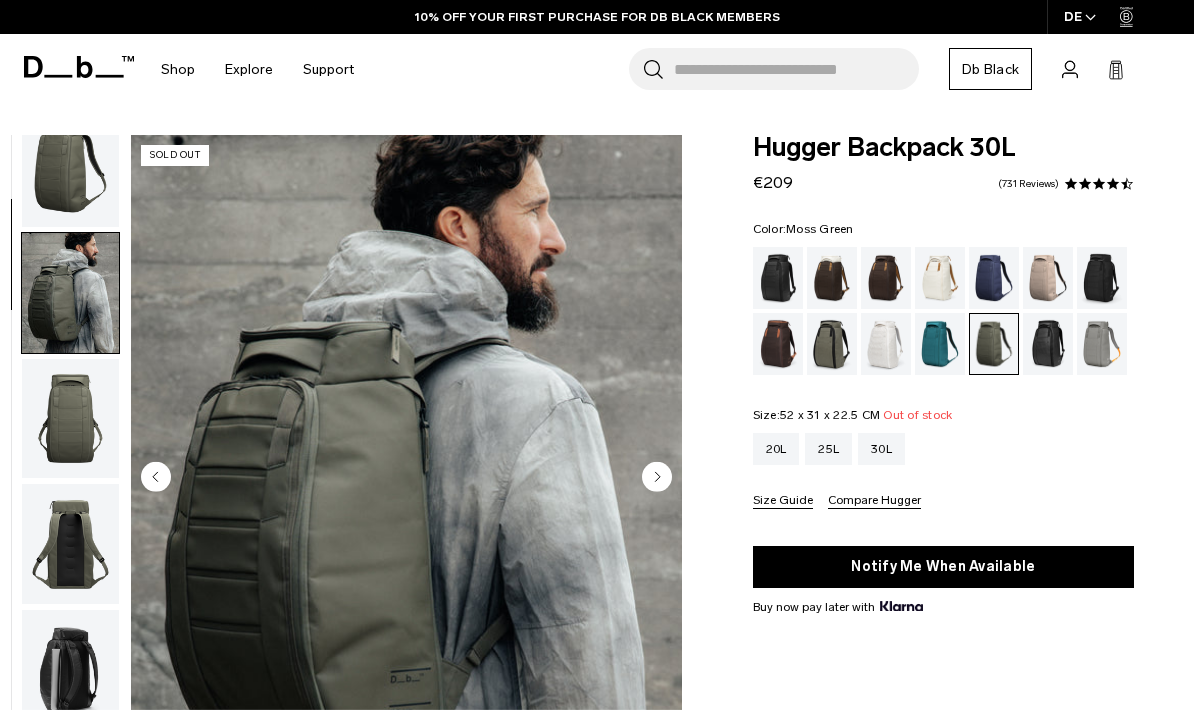 click at bounding box center [70, 419] 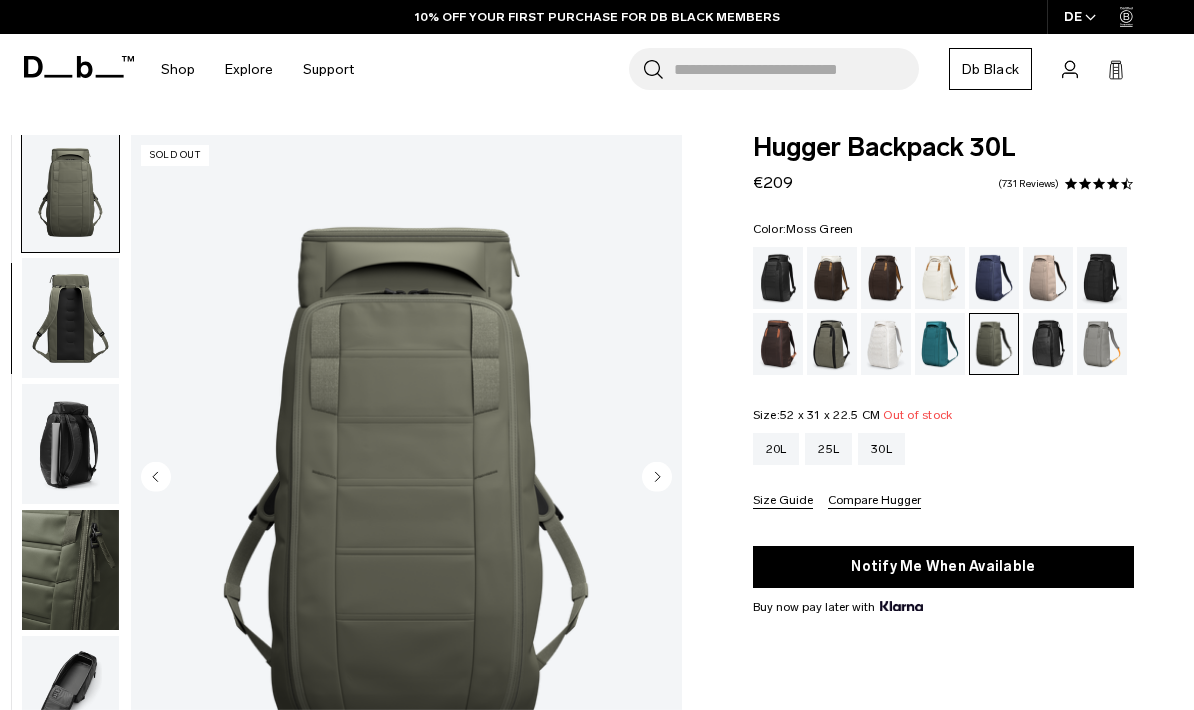 click at bounding box center [70, 318] 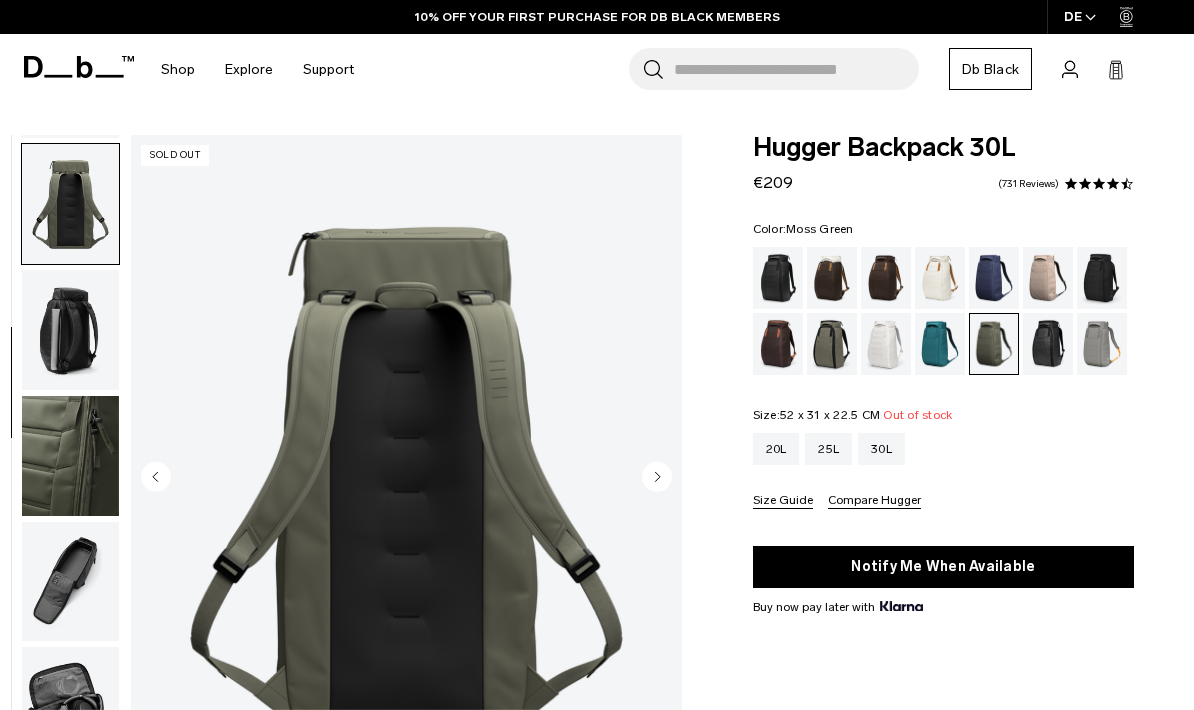 scroll, scrollTop: 382, scrollLeft: 0, axis: vertical 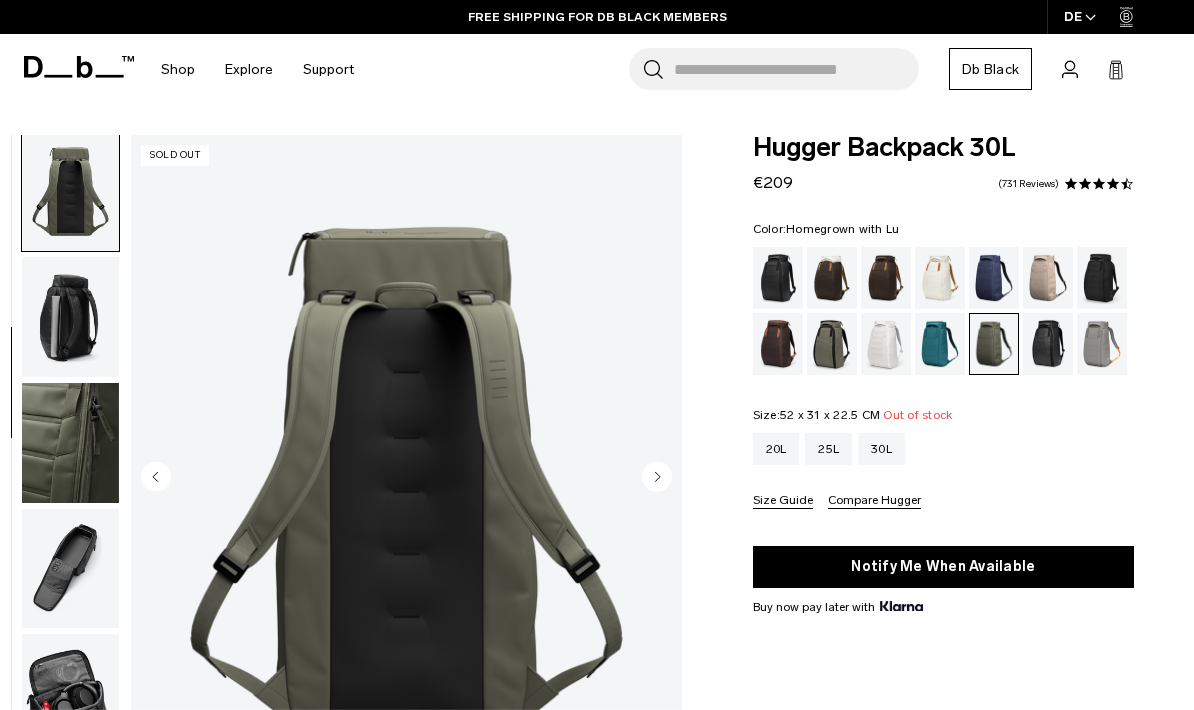 click at bounding box center [778, 344] 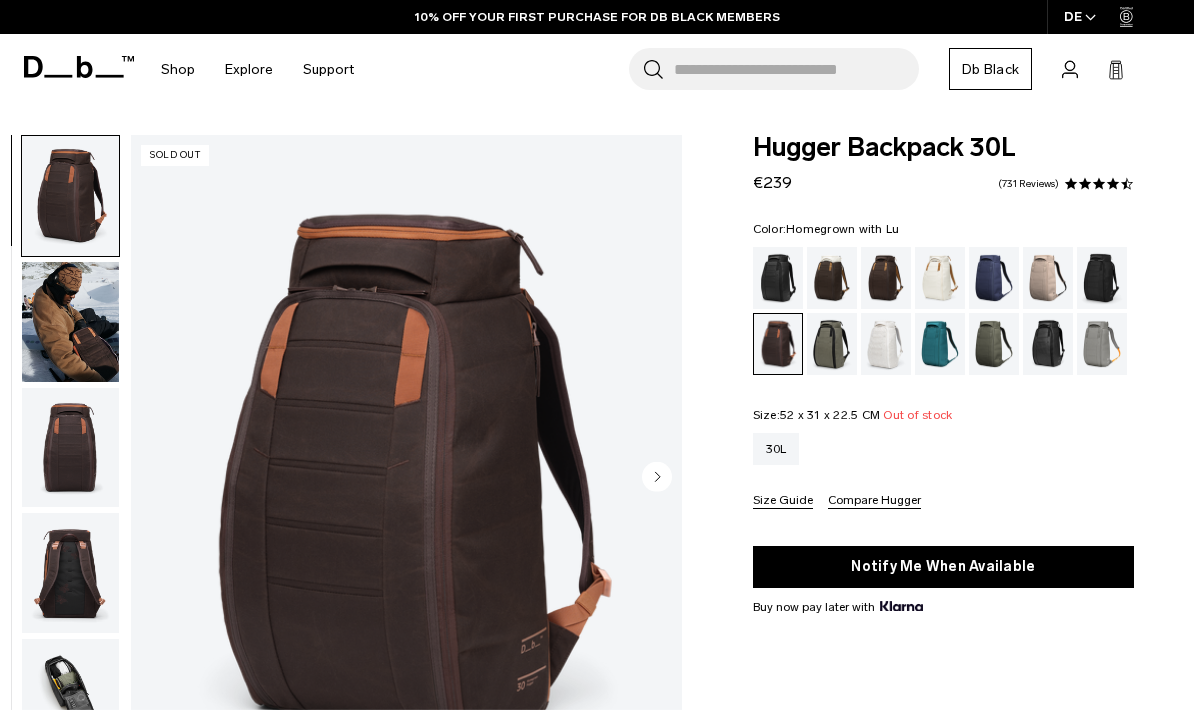 scroll, scrollTop: 0, scrollLeft: 0, axis: both 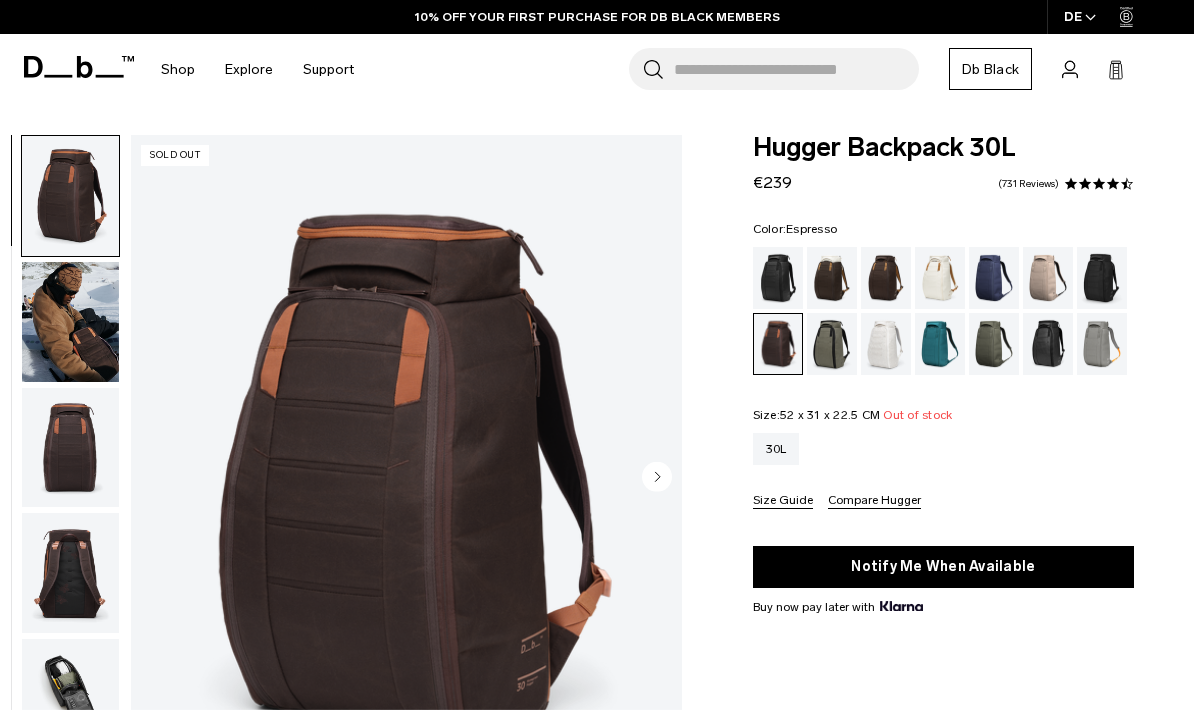 click at bounding box center (886, 278) 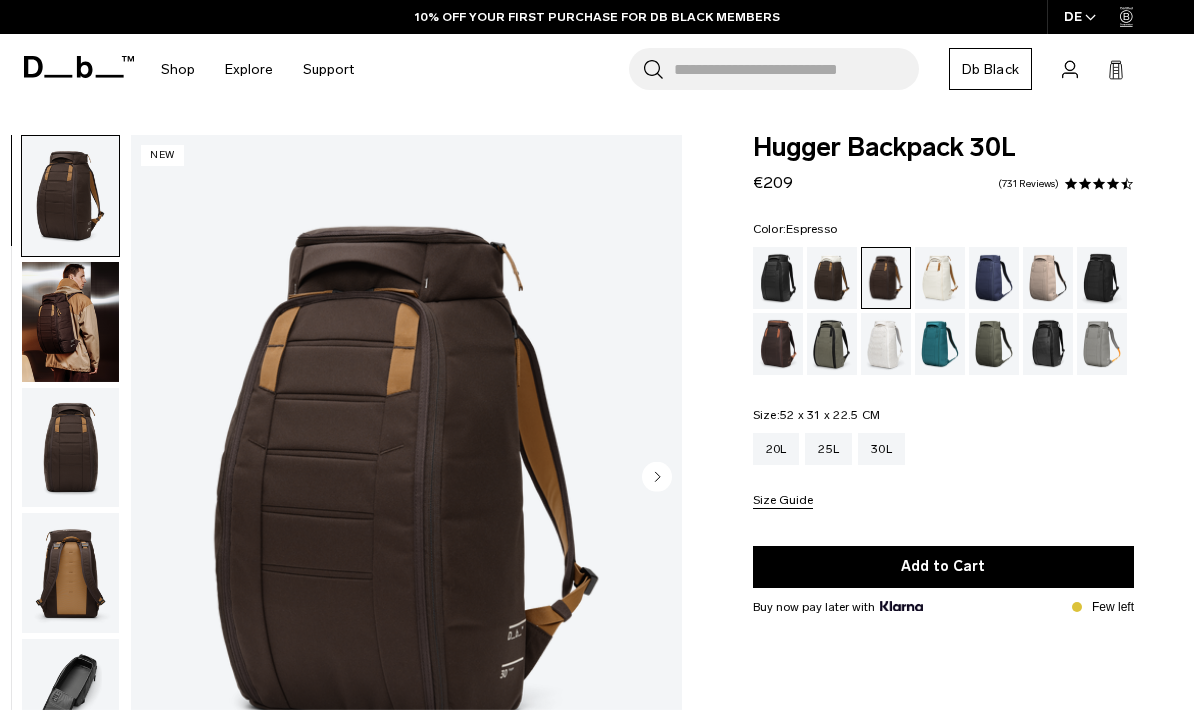 scroll, scrollTop: 0, scrollLeft: 0, axis: both 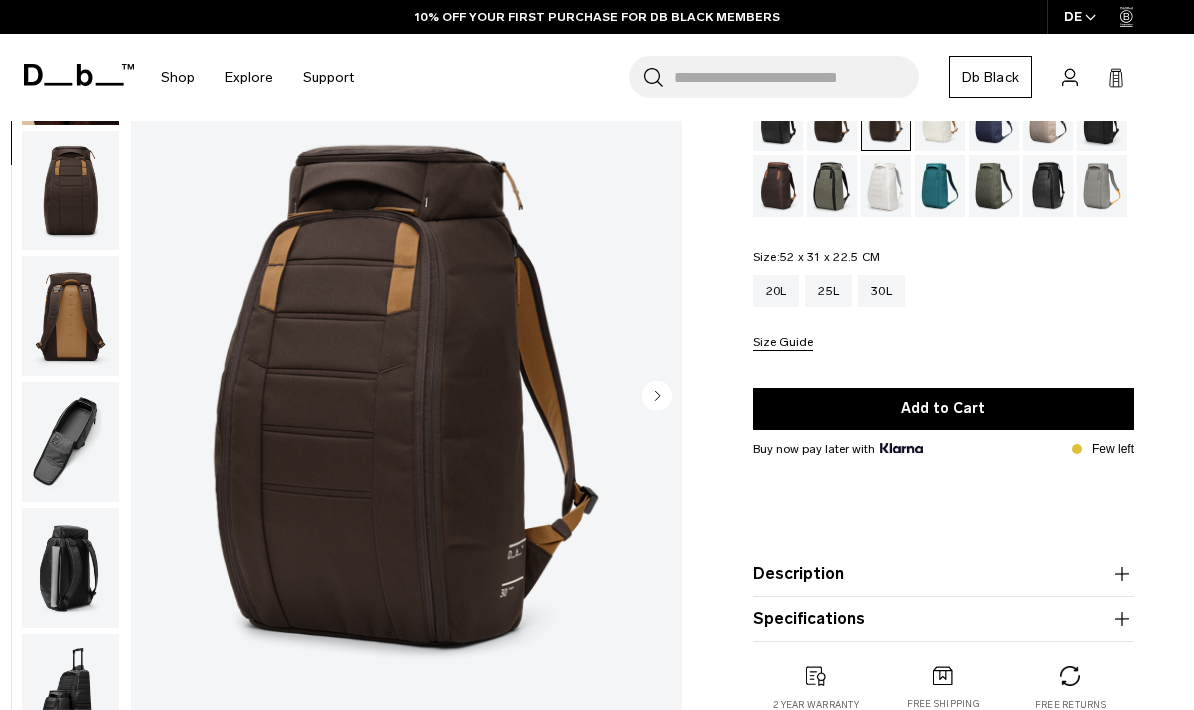 click at bounding box center [70, 442] 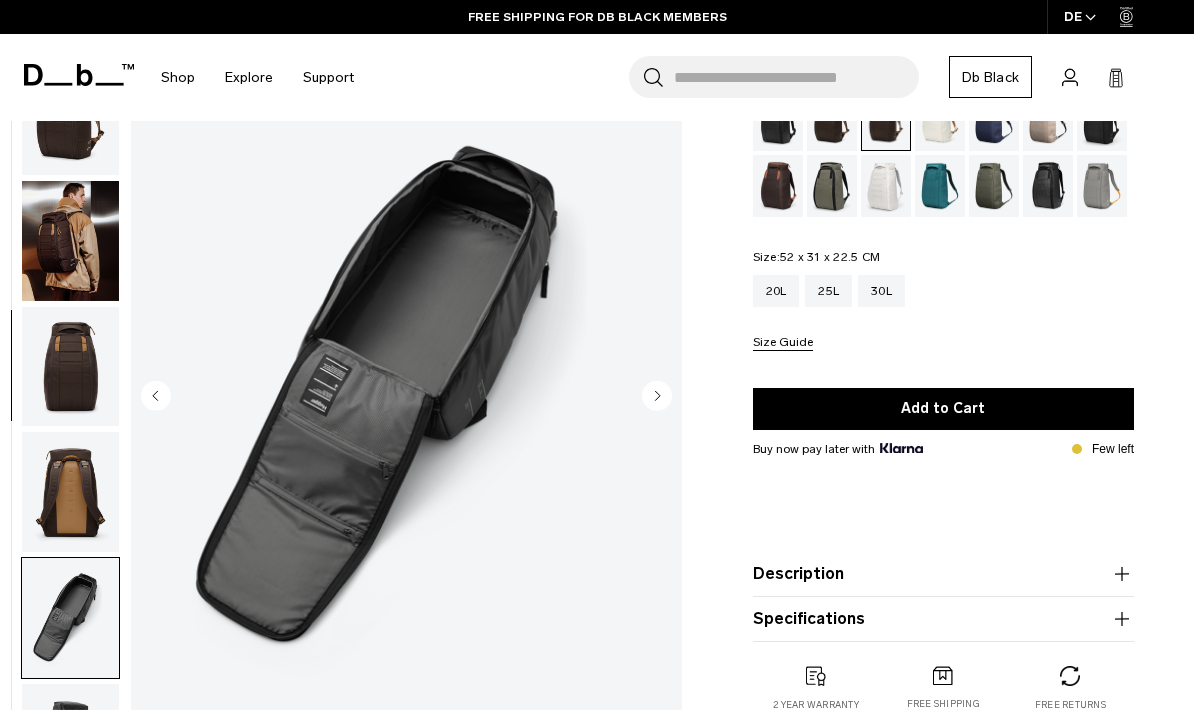 scroll, scrollTop: -1, scrollLeft: 0, axis: vertical 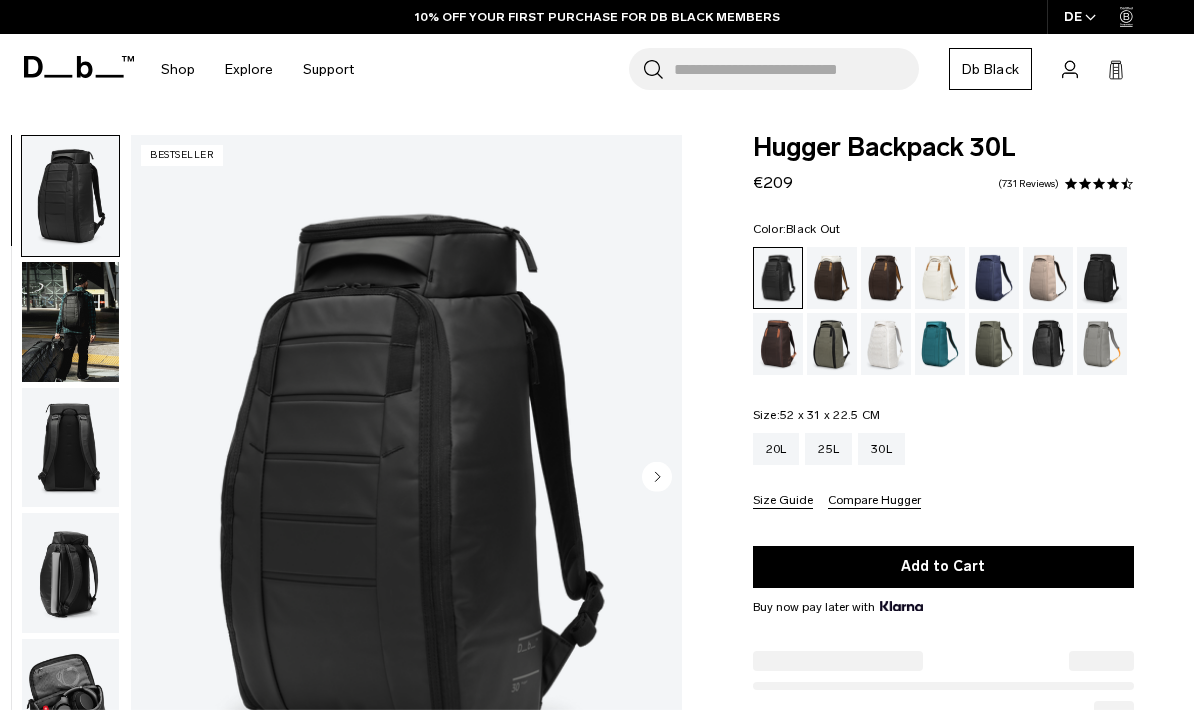 click at bounding box center [1102, 278] 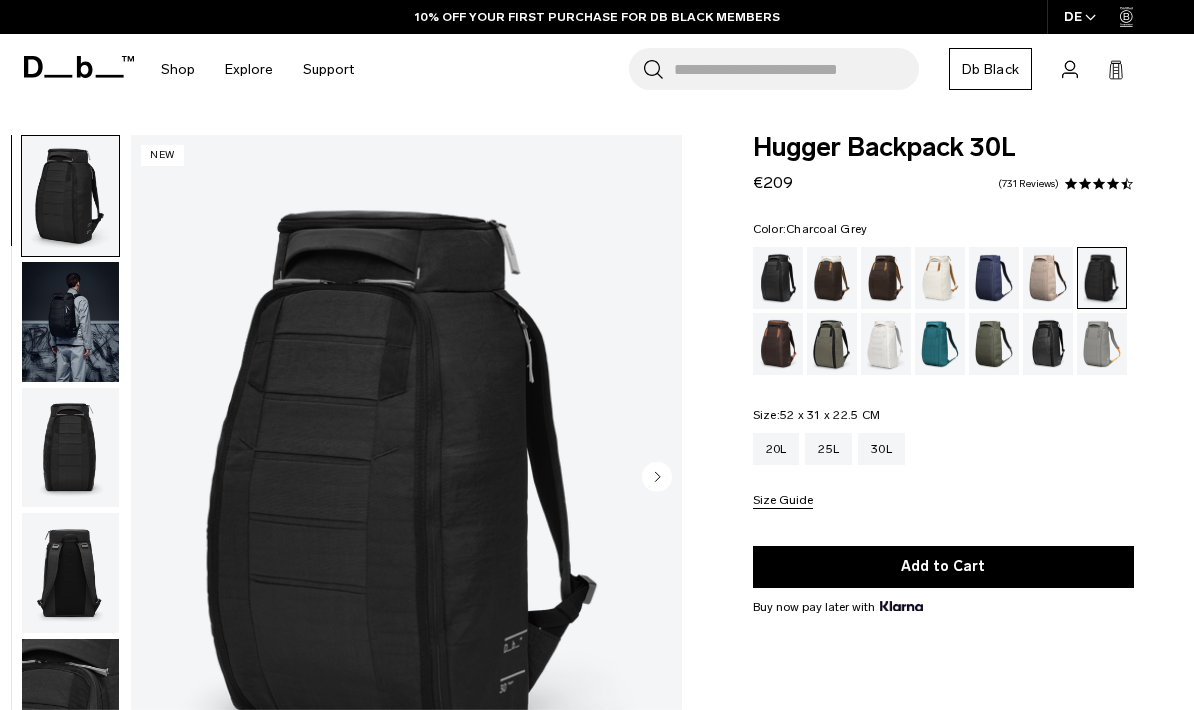 scroll, scrollTop: 0, scrollLeft: 0, axis: both 